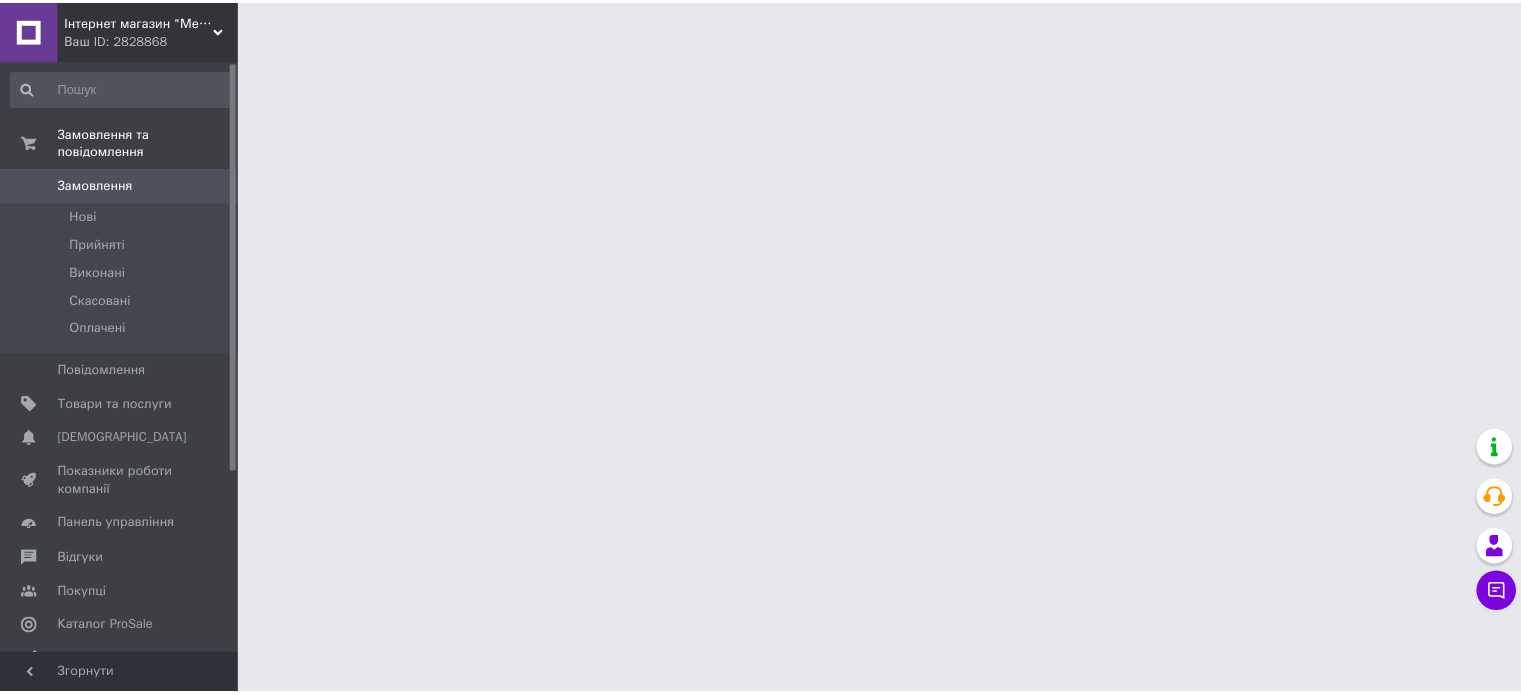 scroll, scrollTop: 0, scrollLeft: 0, axis: both 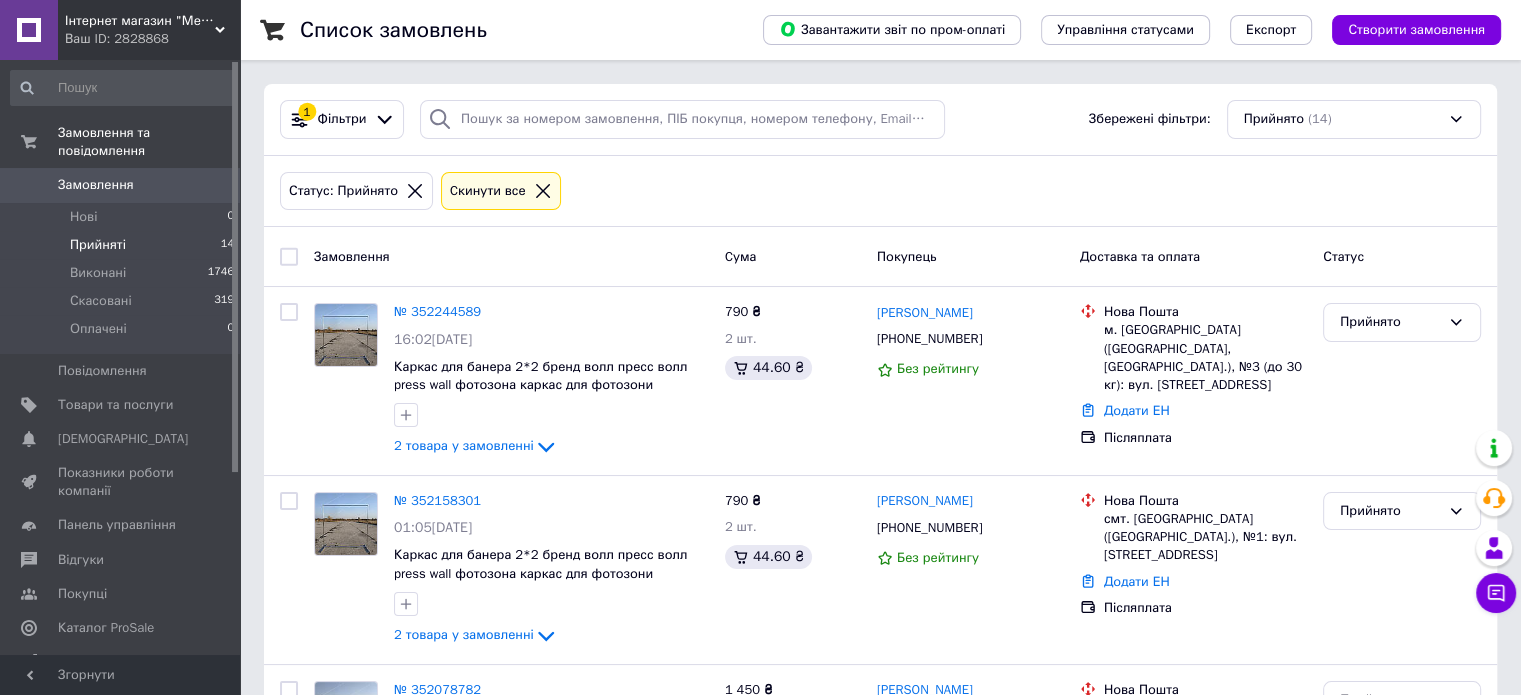 click on "Прийняті 14" at bounding box center [123, 245] 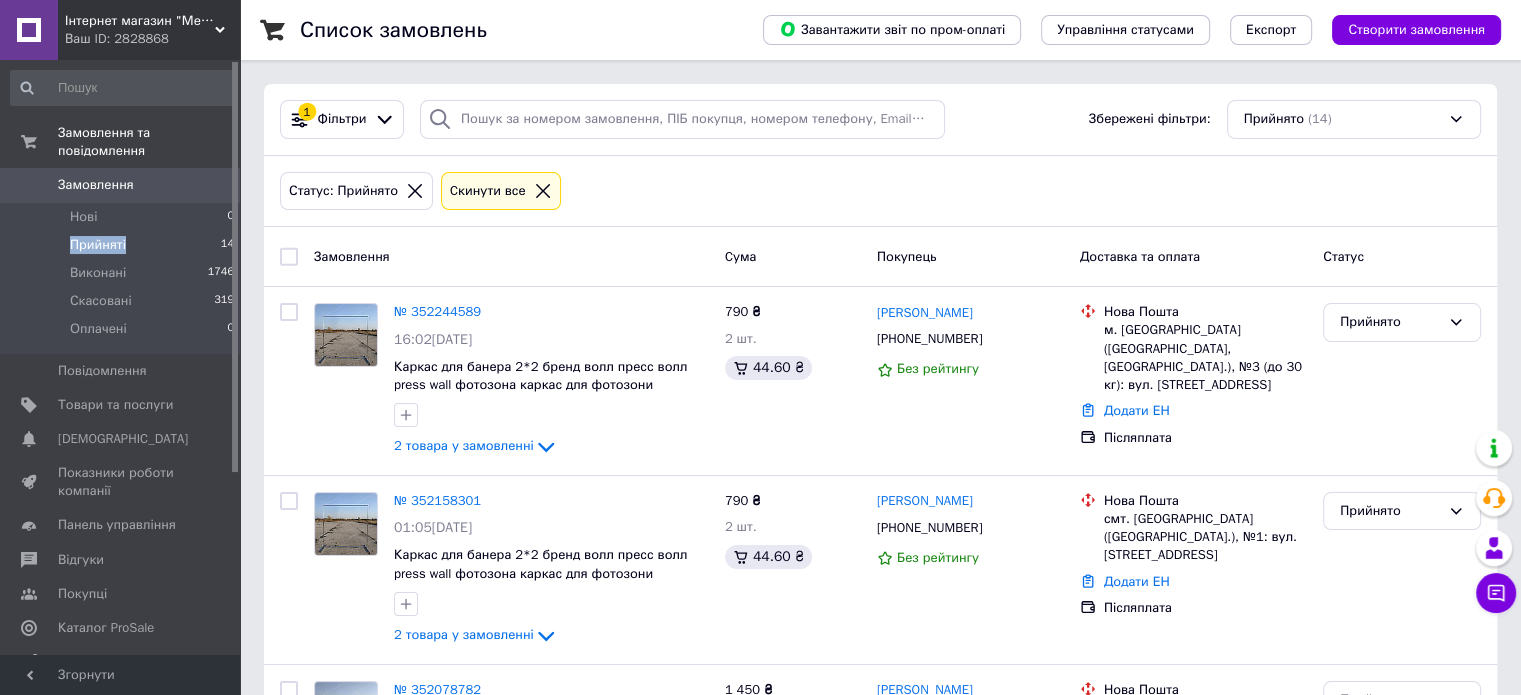 click on "Прийняті" at bounding box center [98, 245] 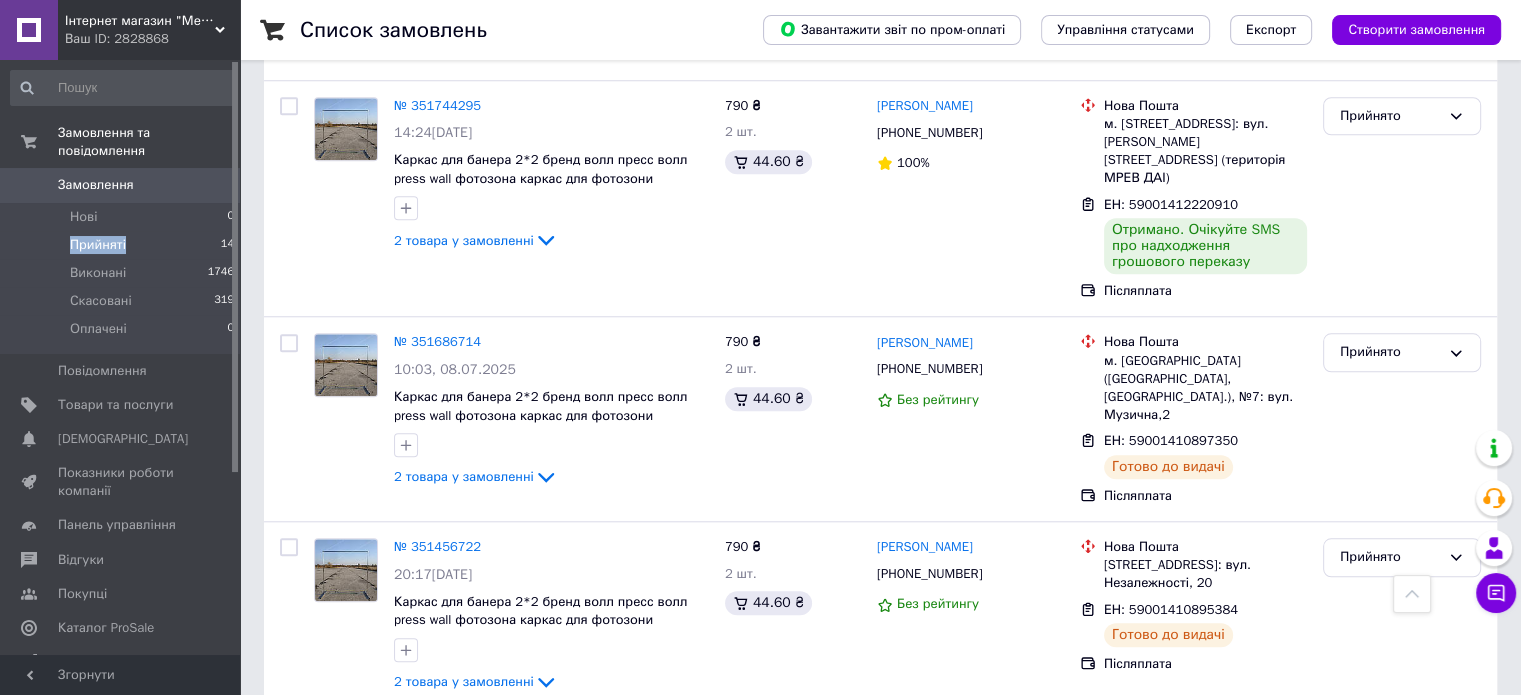 scroll, scrollTop: 1722, scrollLeft: 0, axis: vertical 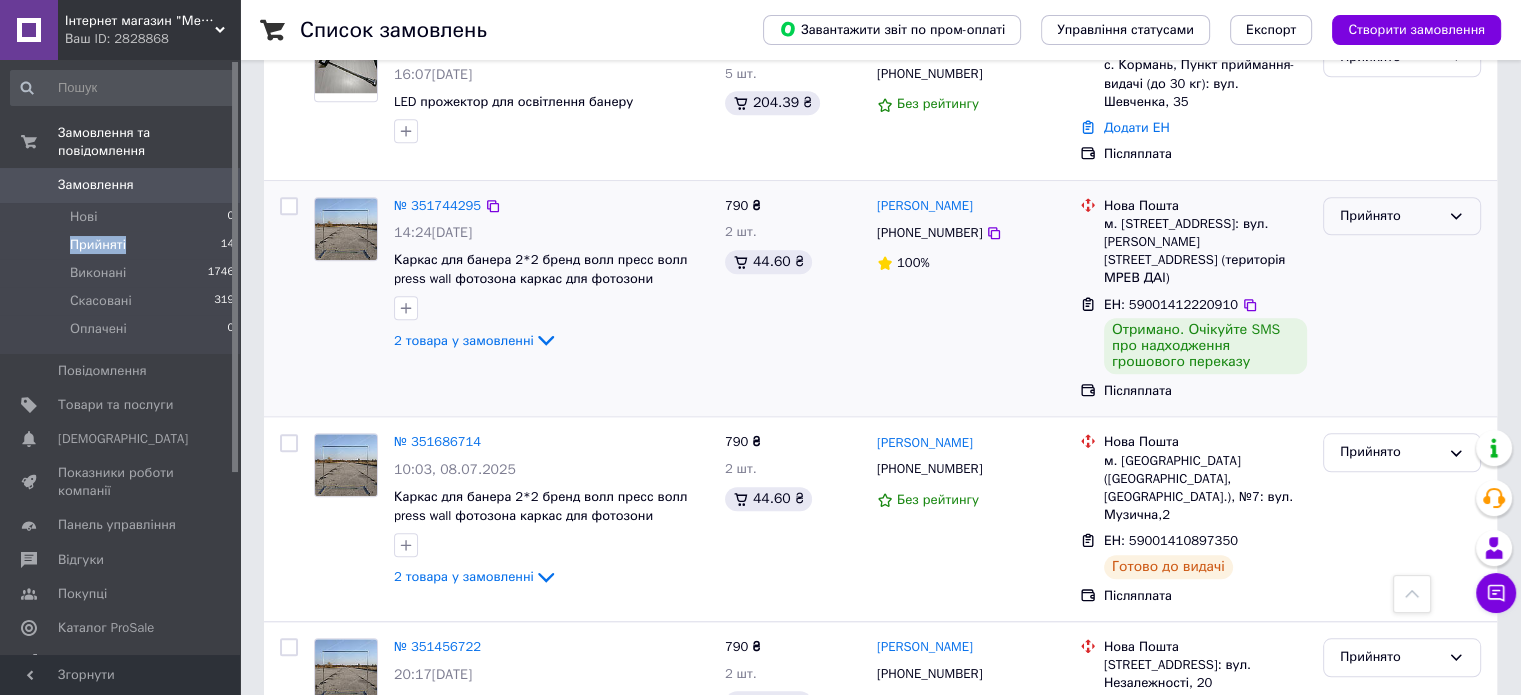 click on "Прийнято" at bounding box center (1390, 216) 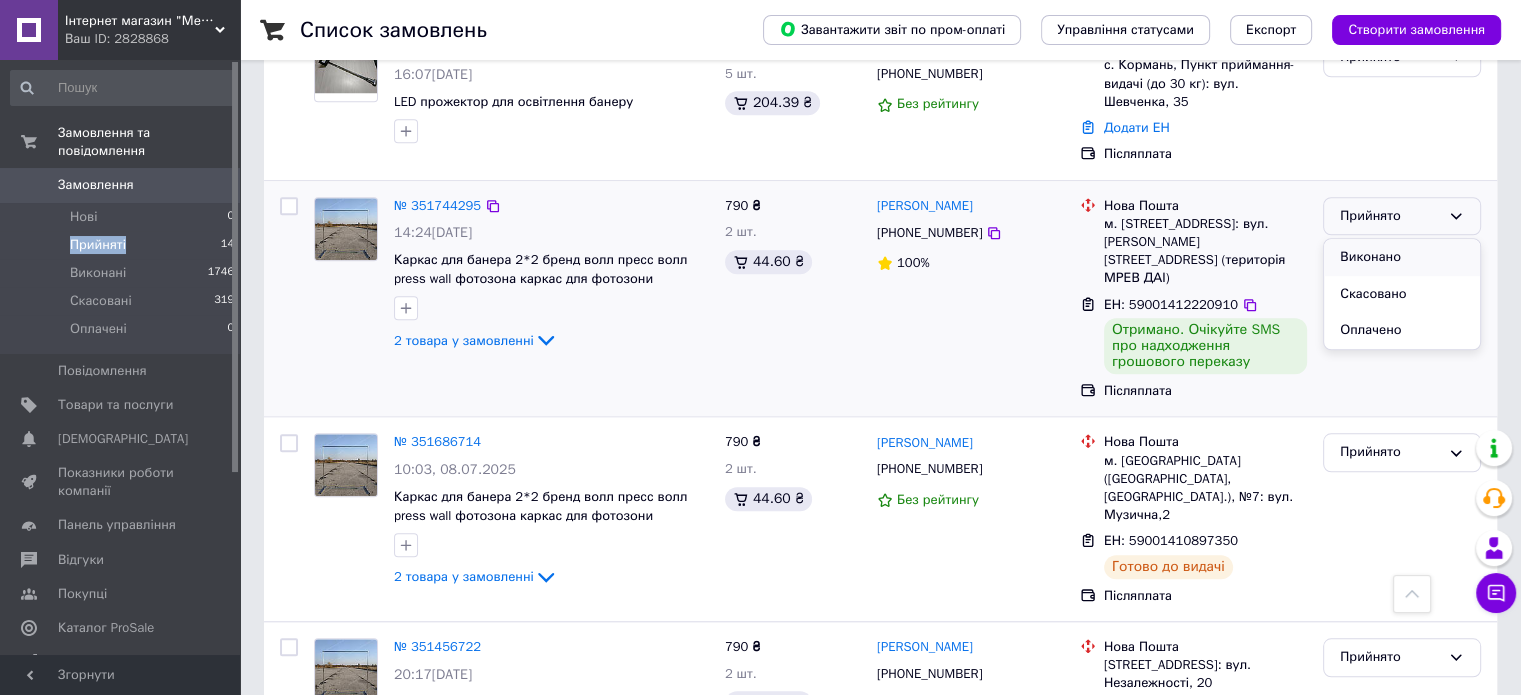 drag, startPoint x: 1424, startPoint y: 213, endPoint x: 1353, endPoint y: 268, distance: 89.81091 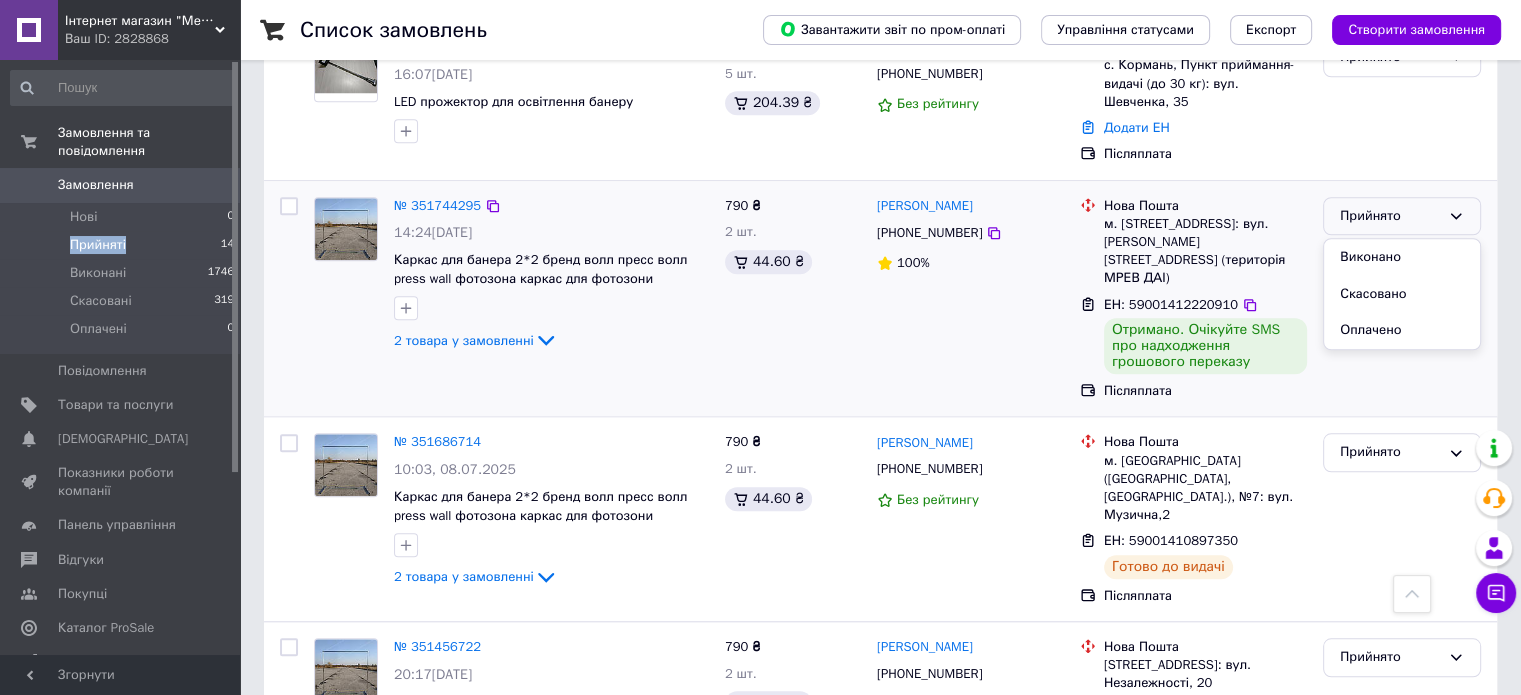 click on "Виконано" at bounding box center (1402, 257) 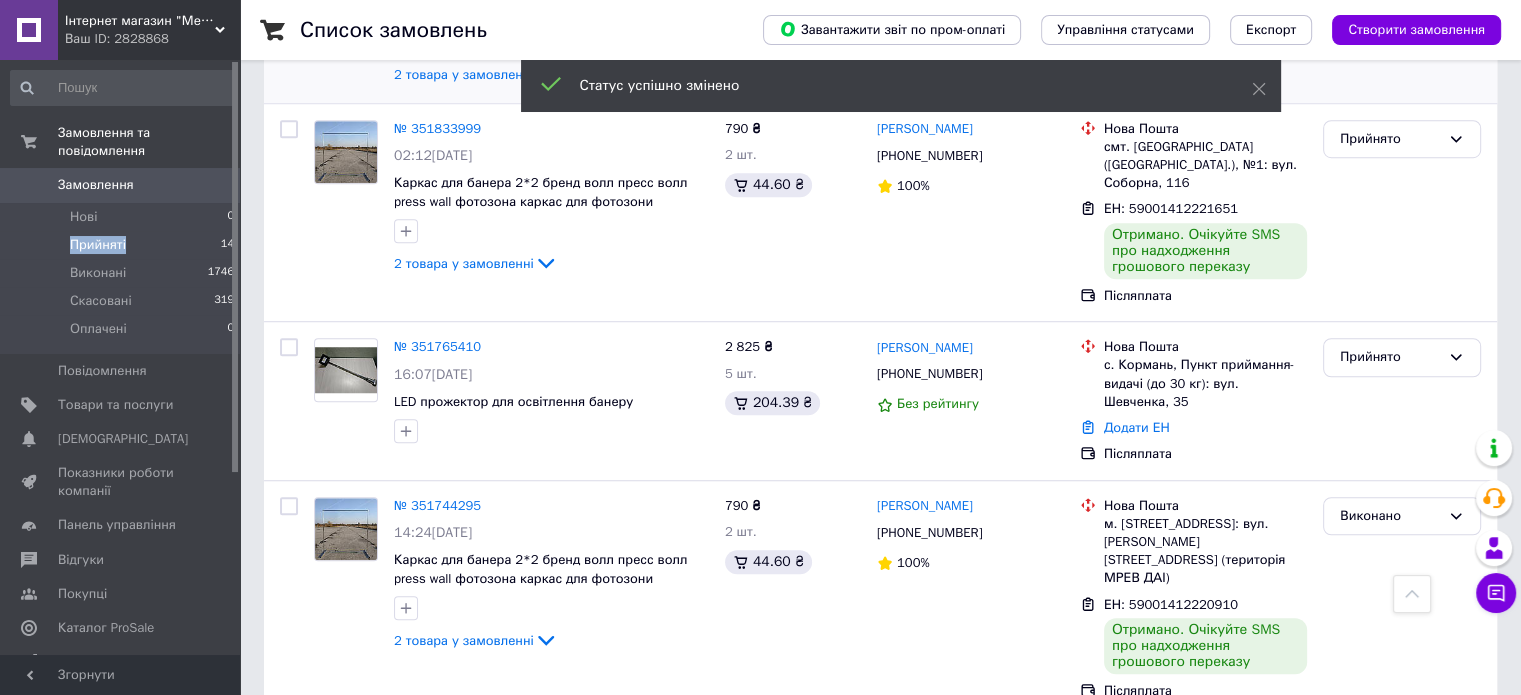 scroll, scrollTop: 1322, scrollLeft: 0, axis: vertical 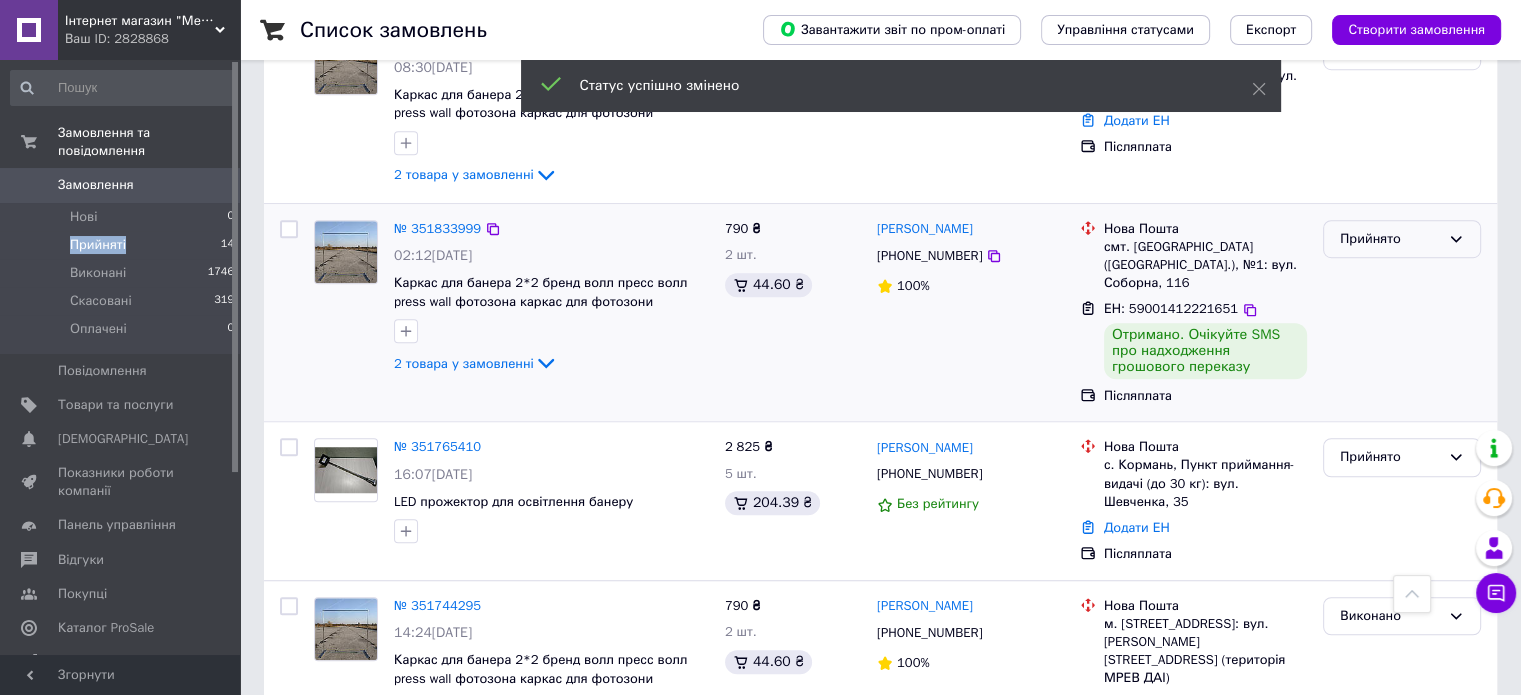 click on "Прийнято" at bounding box center (1402, 239) 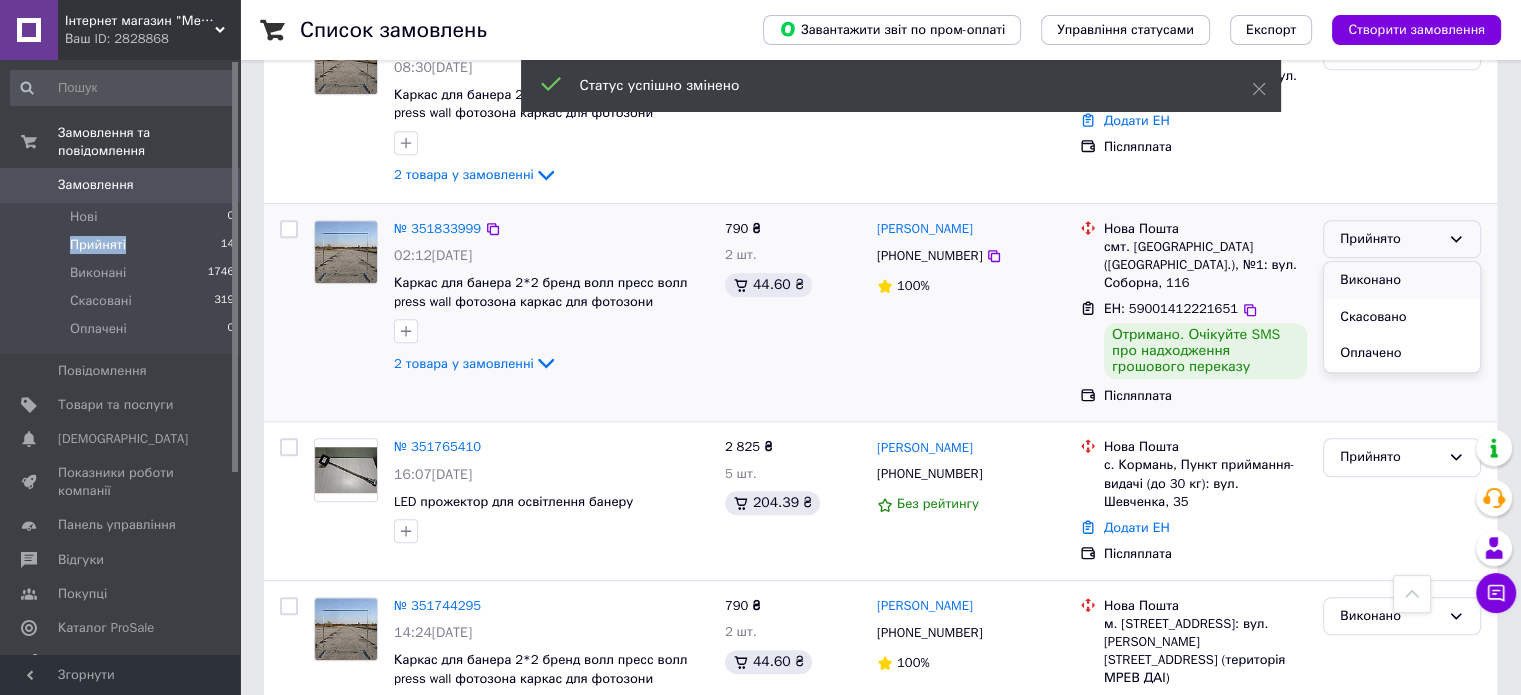 click on "Виконано" at bounding box center [1402, 280] 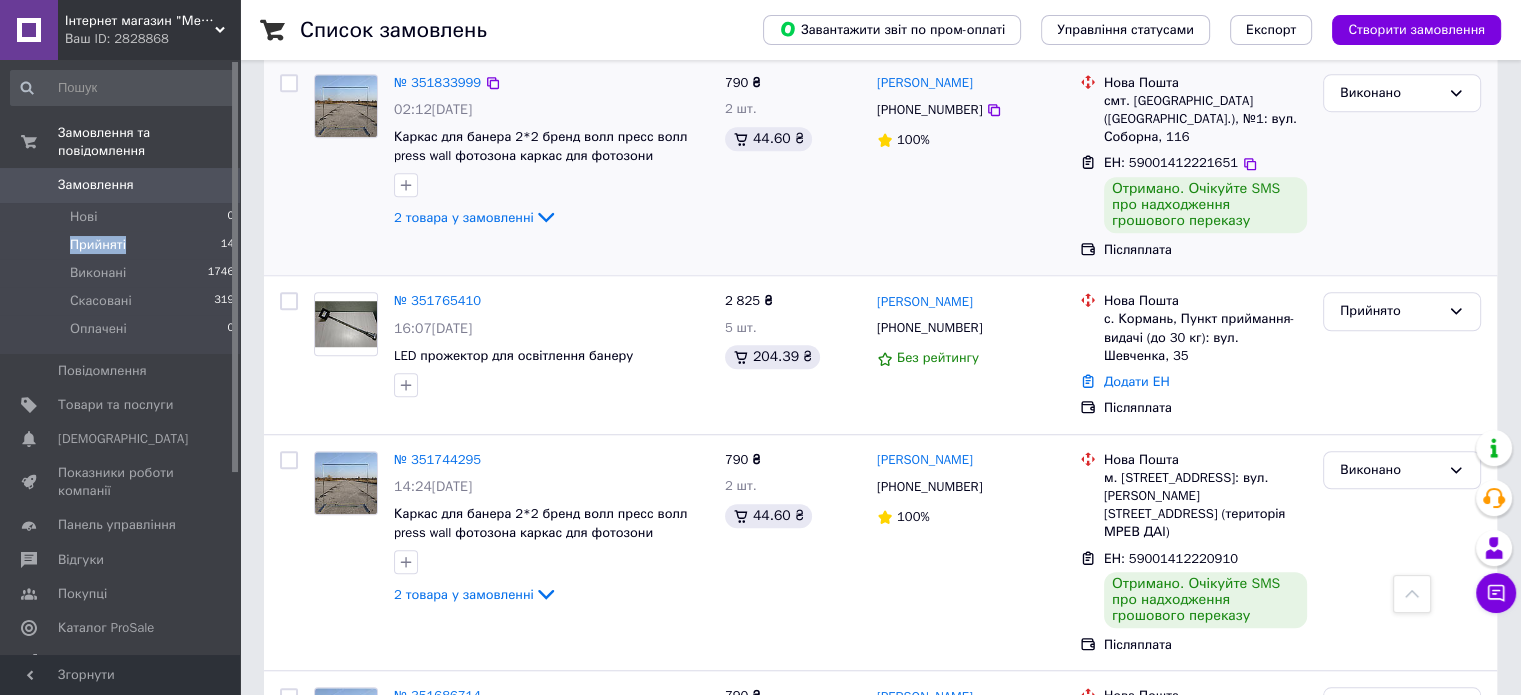 scroll, scrollTop: 1422, scrollLeft: 0, axis: vertical 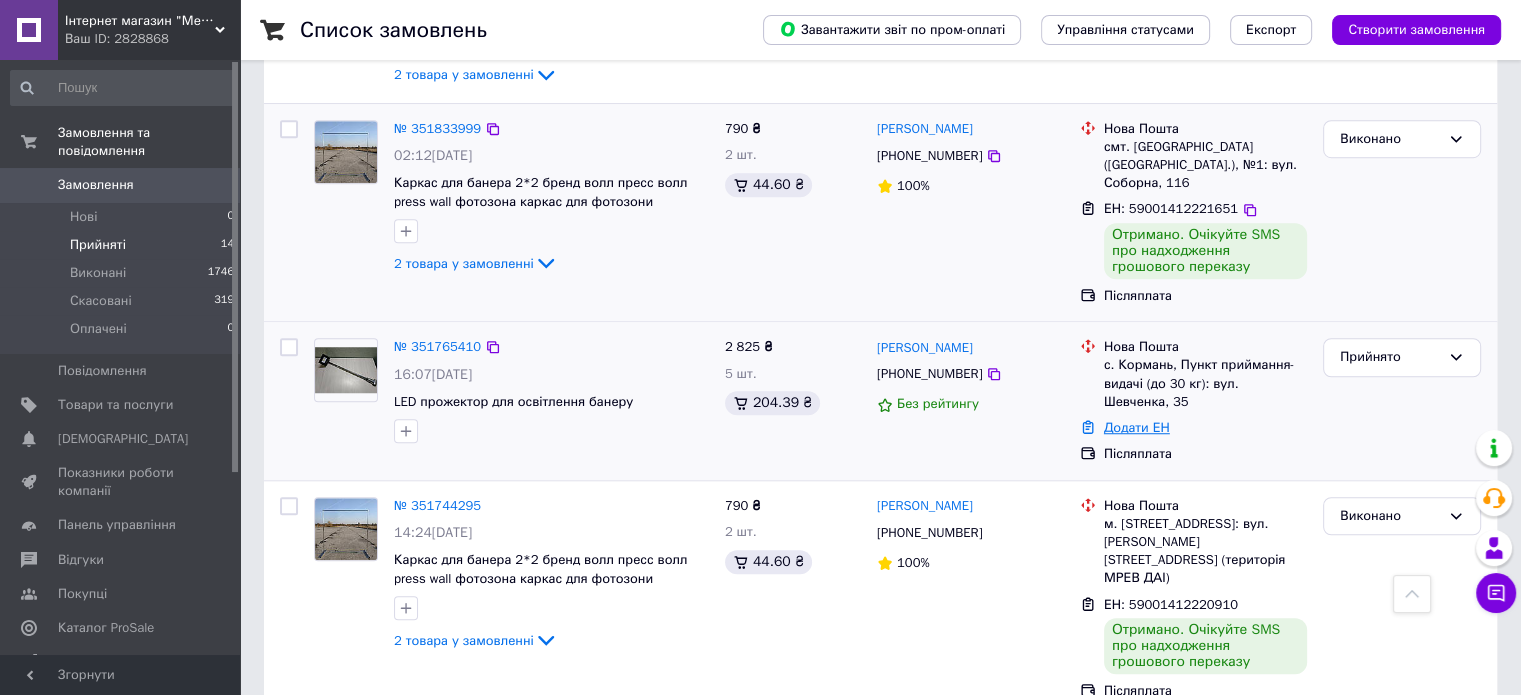 click on "Додати ЕН" at bounding box center (1137, 427) 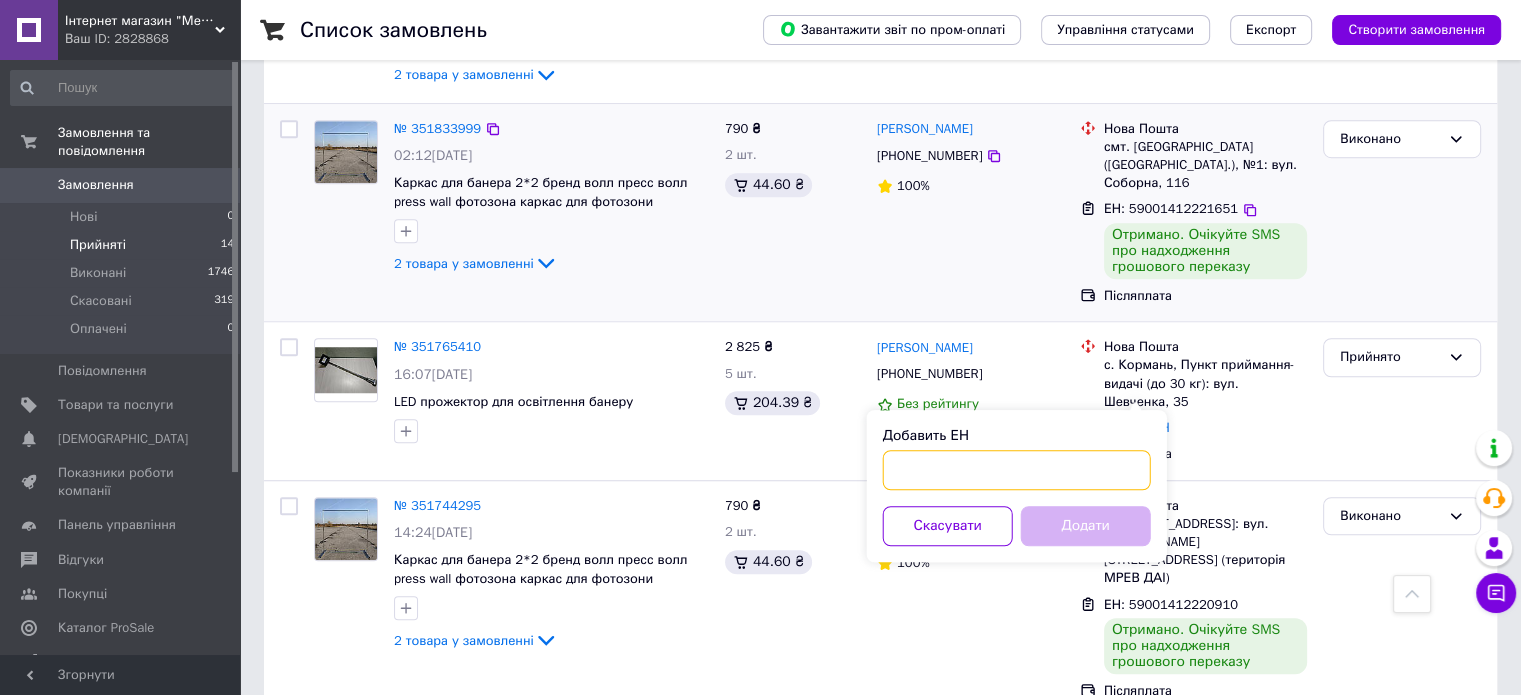 click on "Добавить ЕН" at bounding box center (1017, 470) 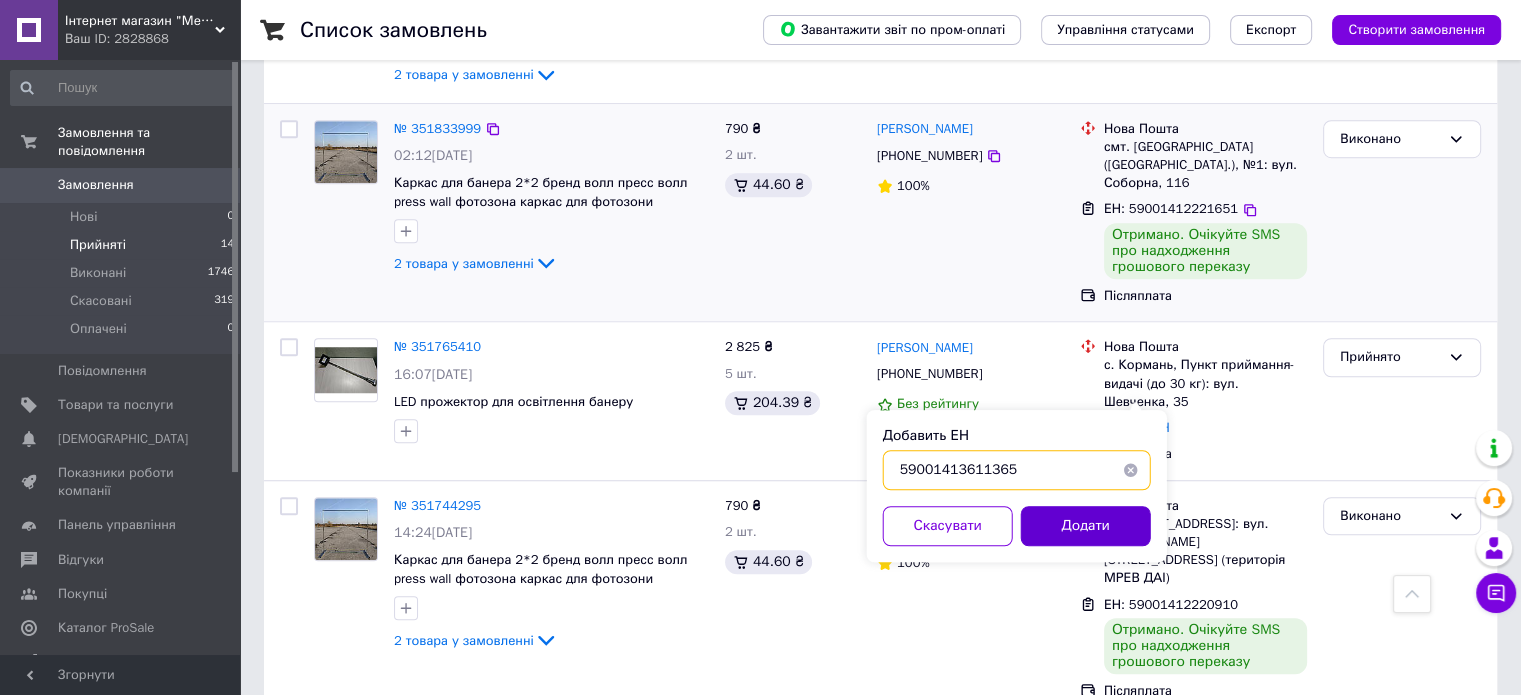 type on "59001413611365" 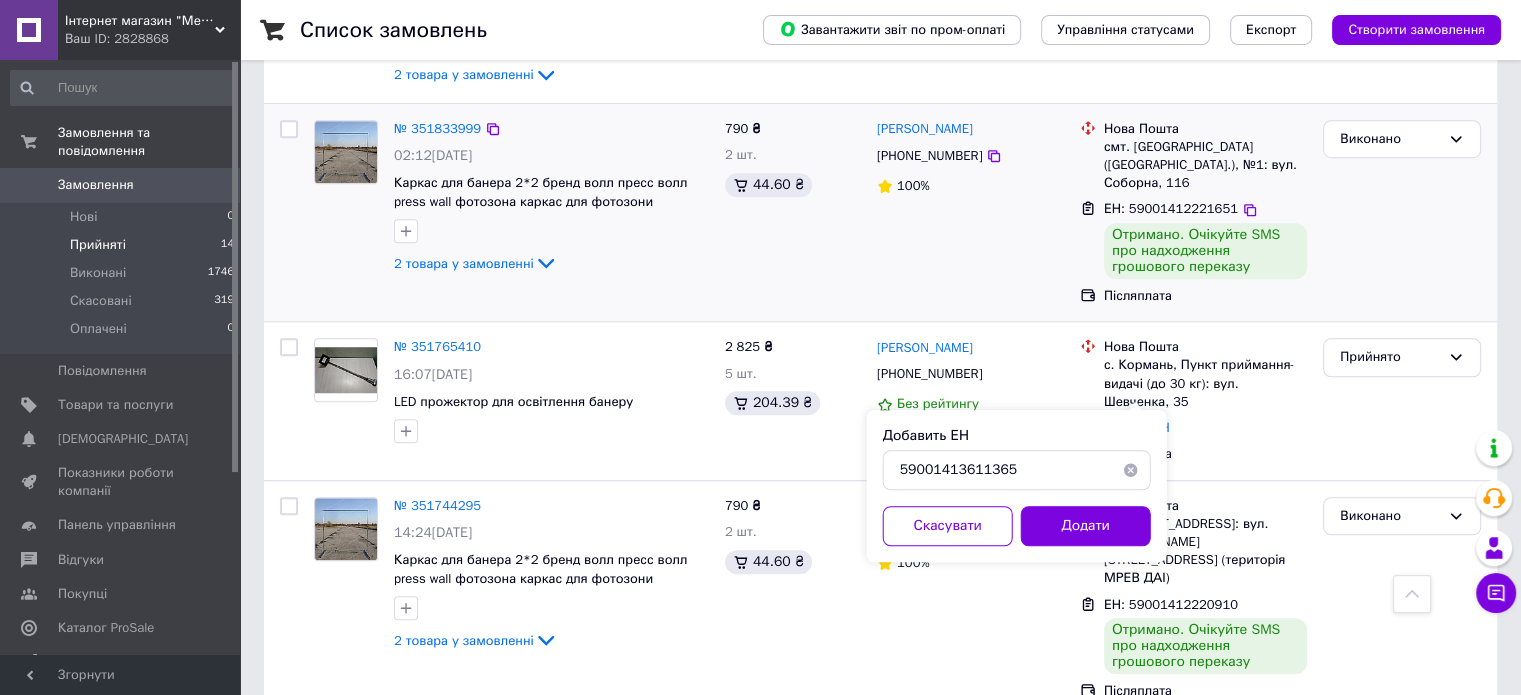 click on "Додати" at bounding box center (1086, 526) 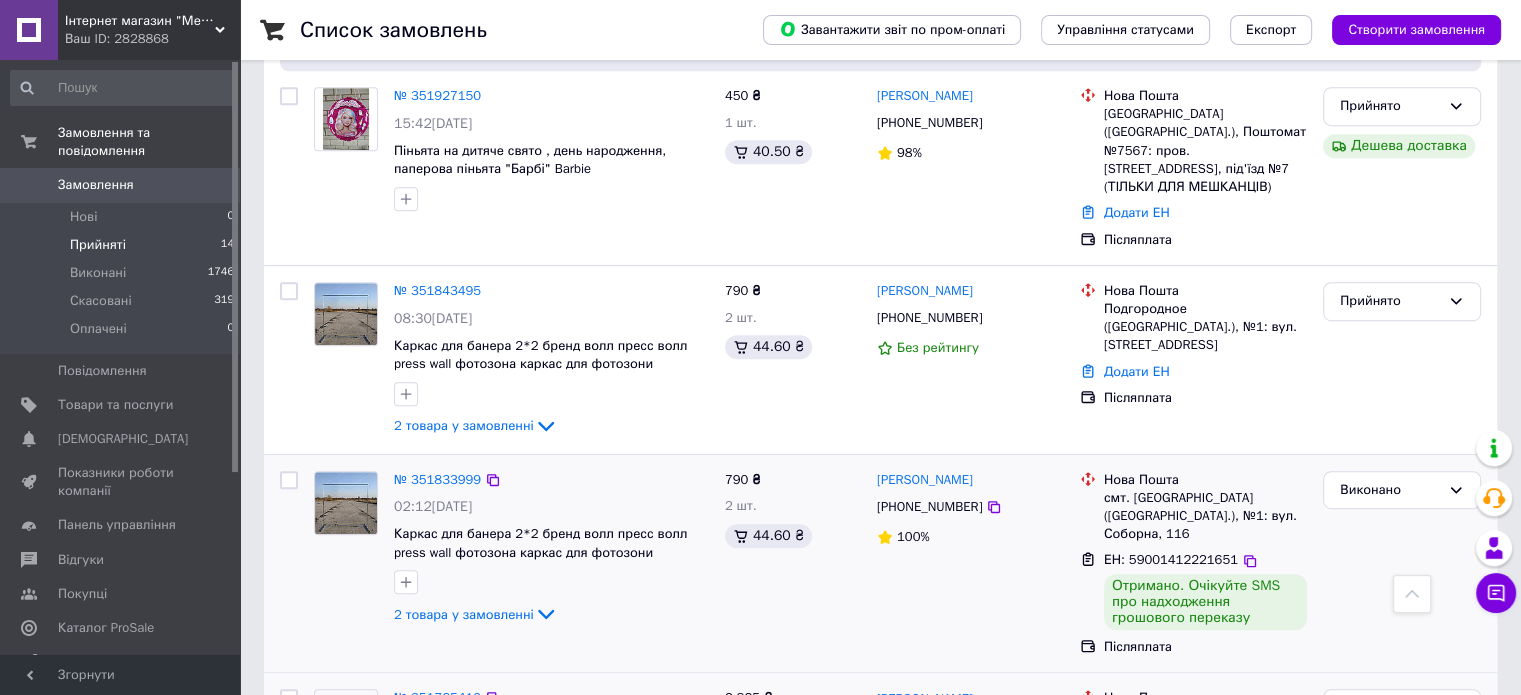 scroll, scrollTop: 1022, scrollLeft: 0, axis: vertical 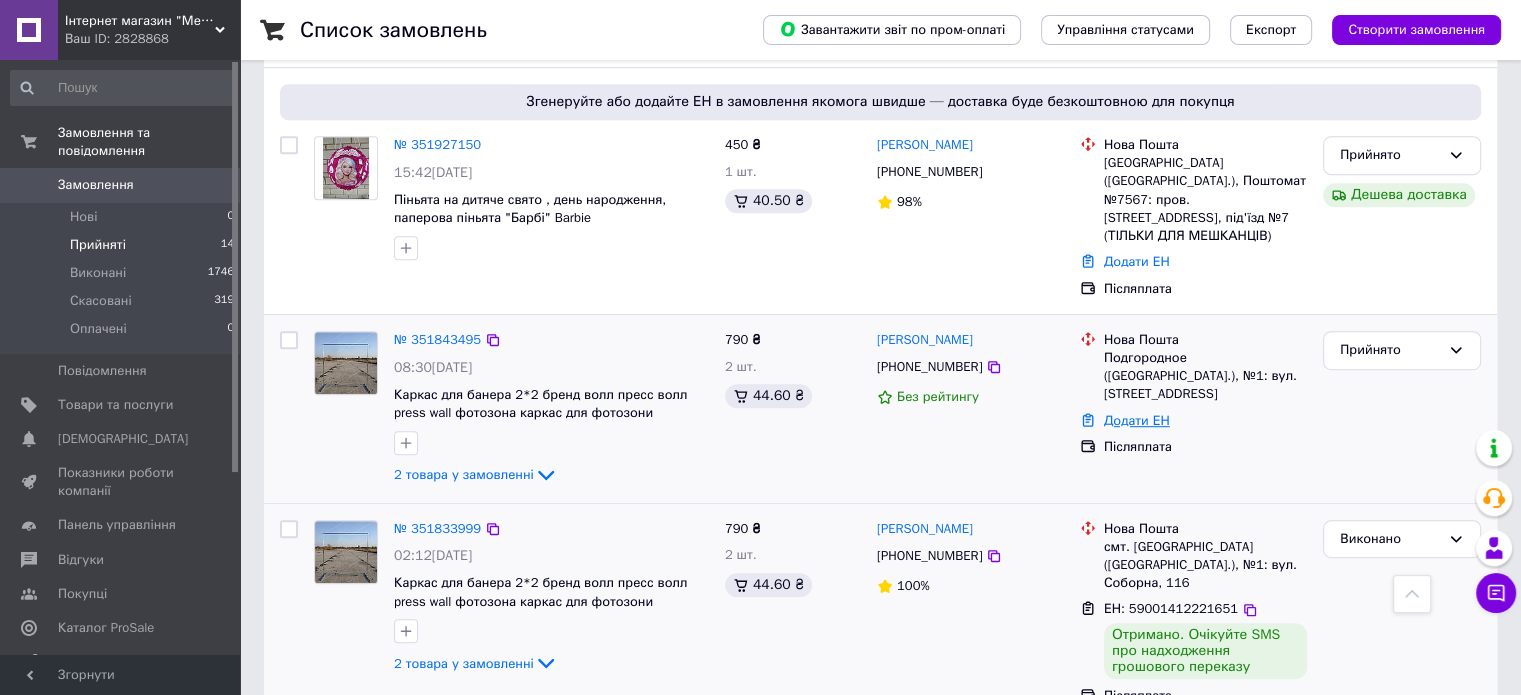 click on "Додати ЕН" at bounding box center [1137, 420] 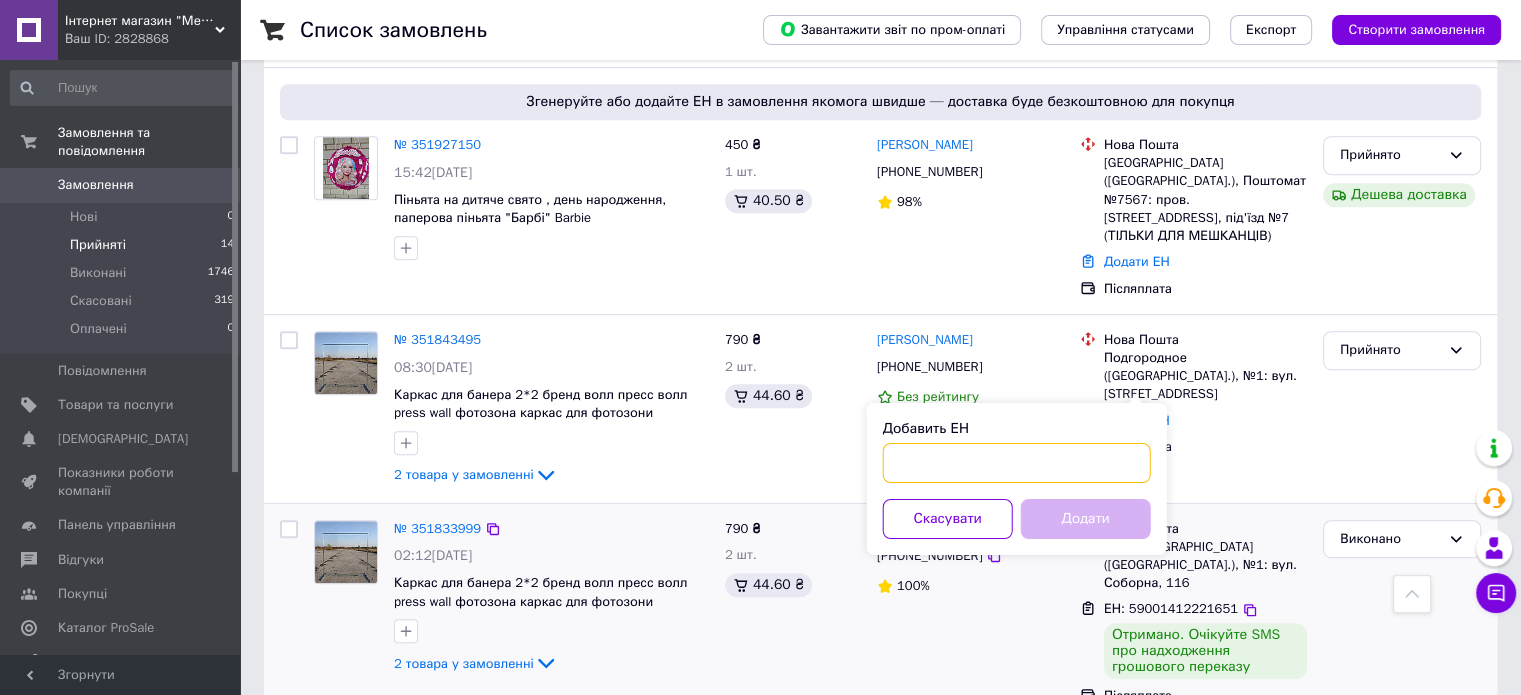 click on "Добавить ЕН" at bounding box center [1017, 463] 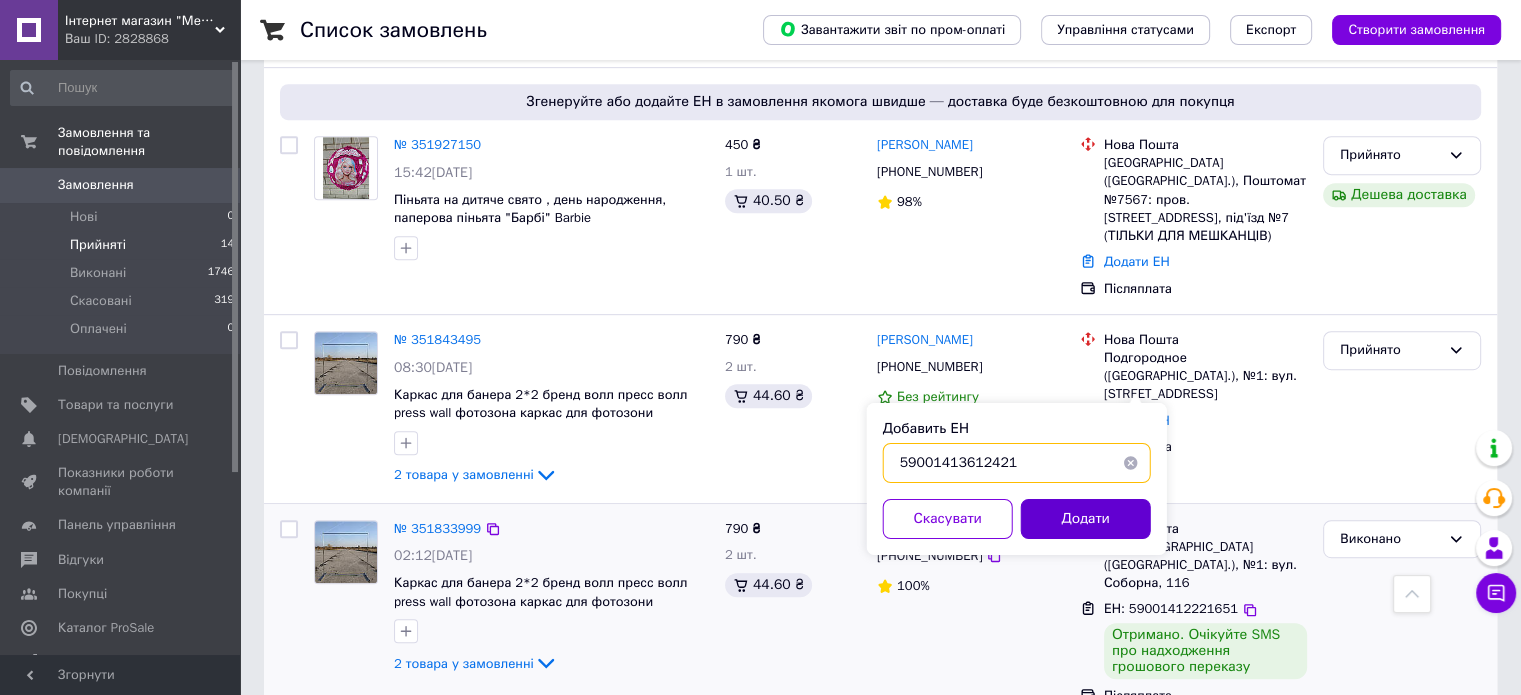 type on "59001413612421" 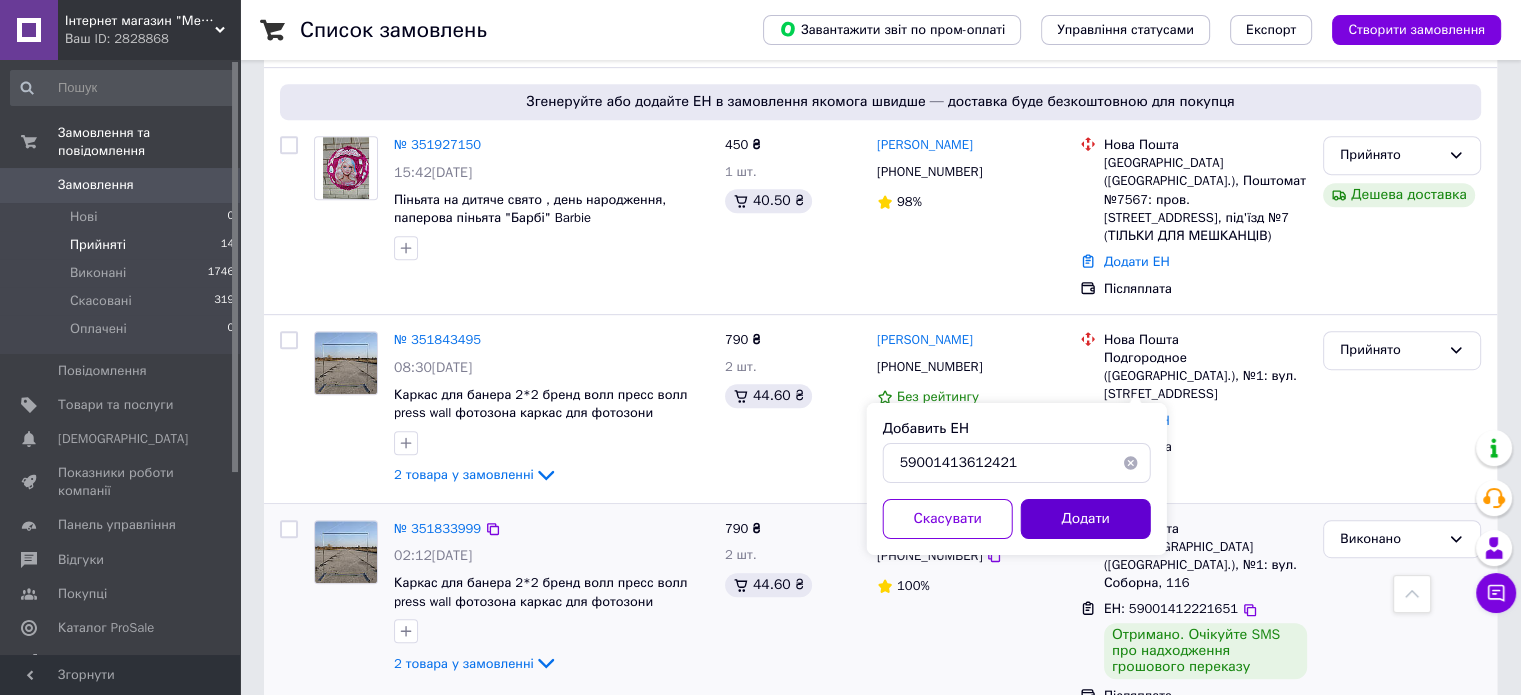 click on "Додати" at bounding box center [1086, 519] 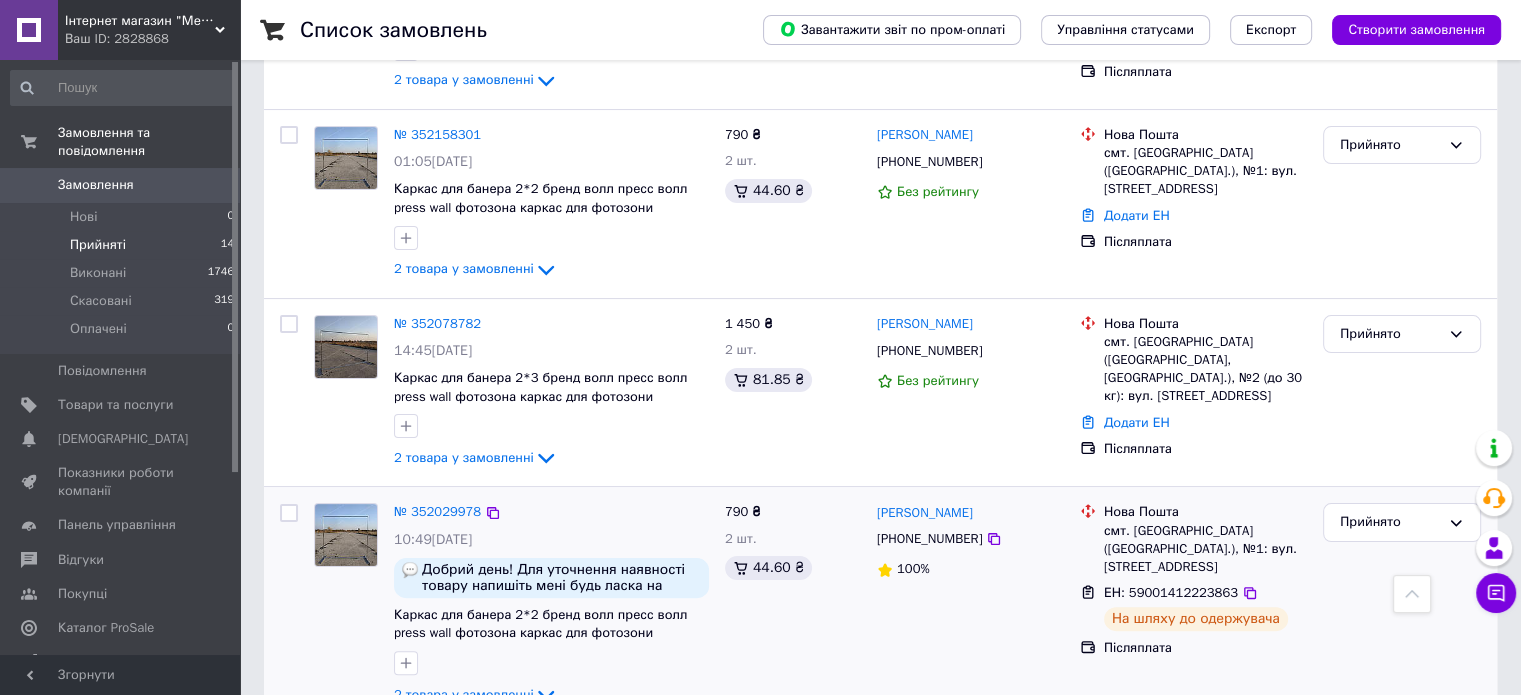 scroll, scrollTop: 322, scrollLeft: 0, axis: vertical 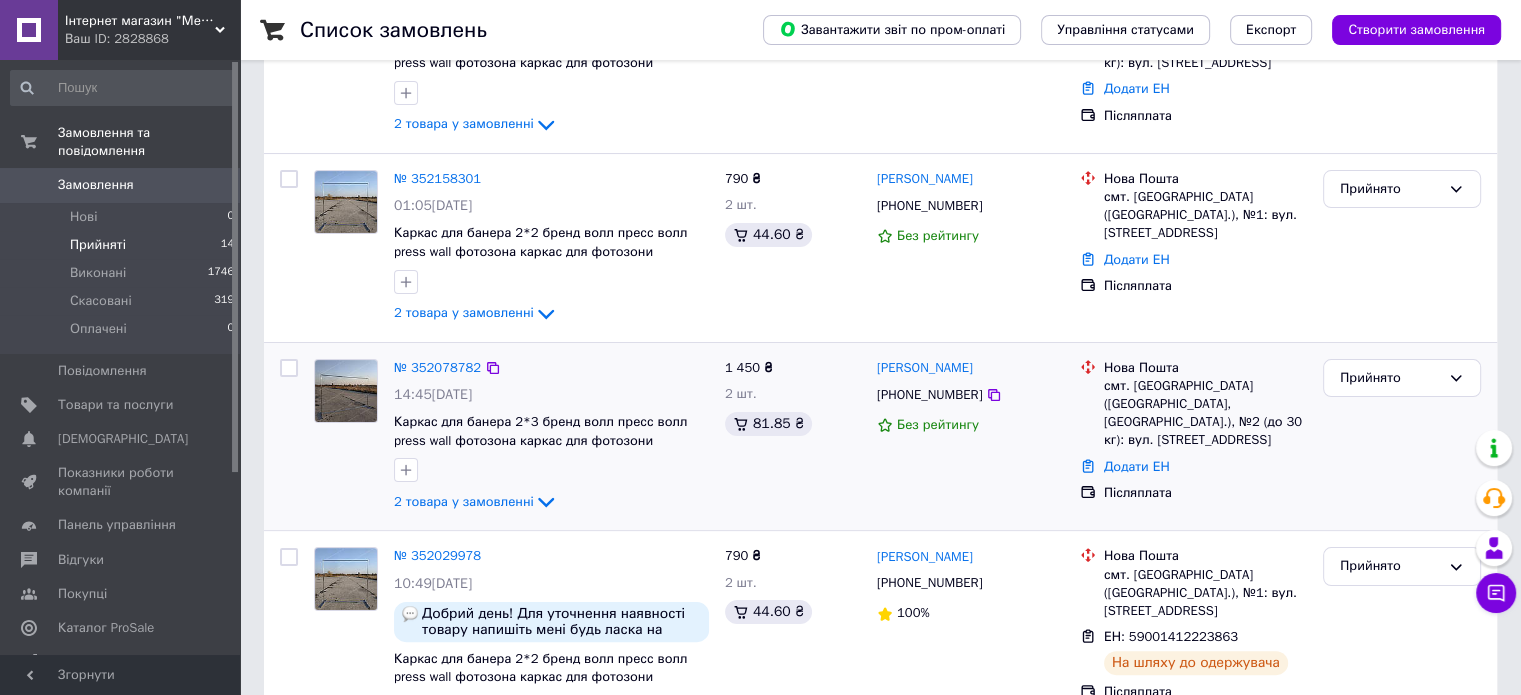 click on "Додати ЕН" at bounding box center [1205, 467] 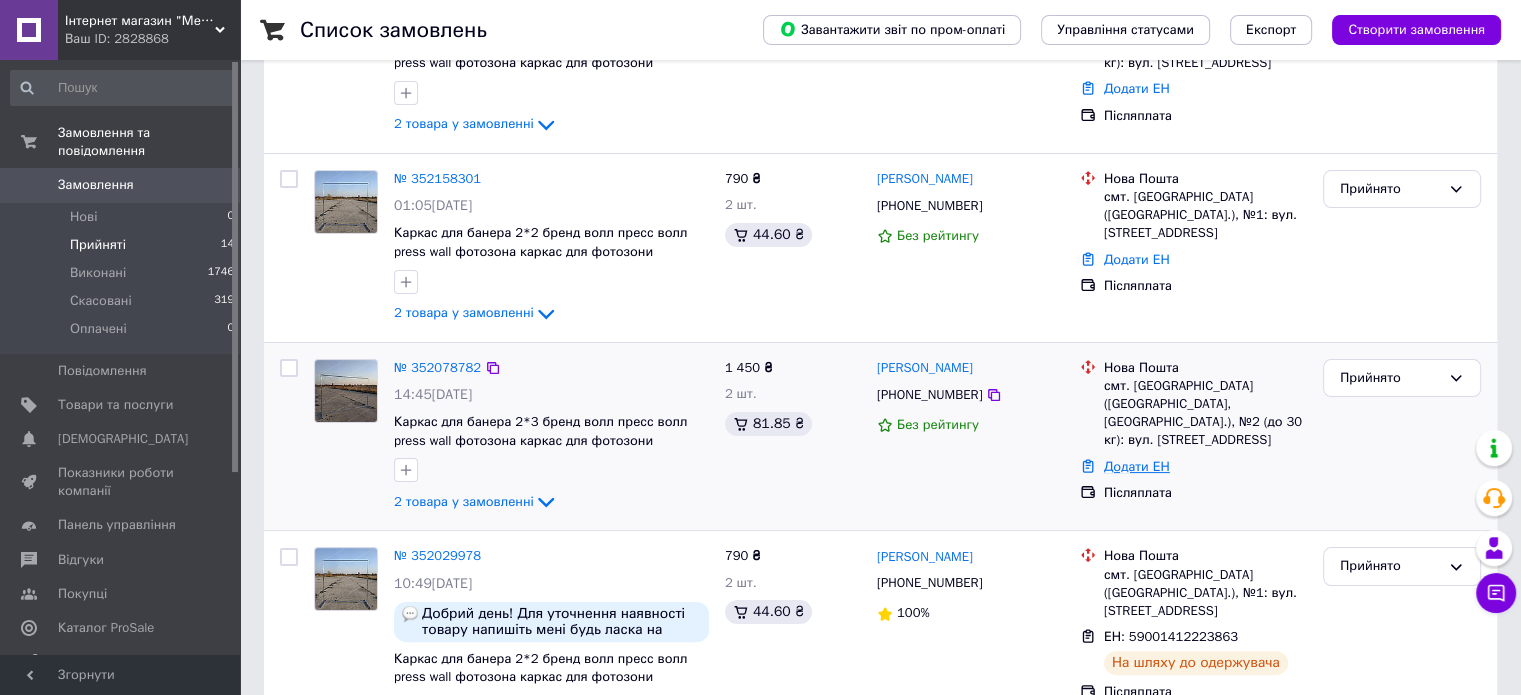 click on "Додати ЕН" at bounding box center [1137, 466] 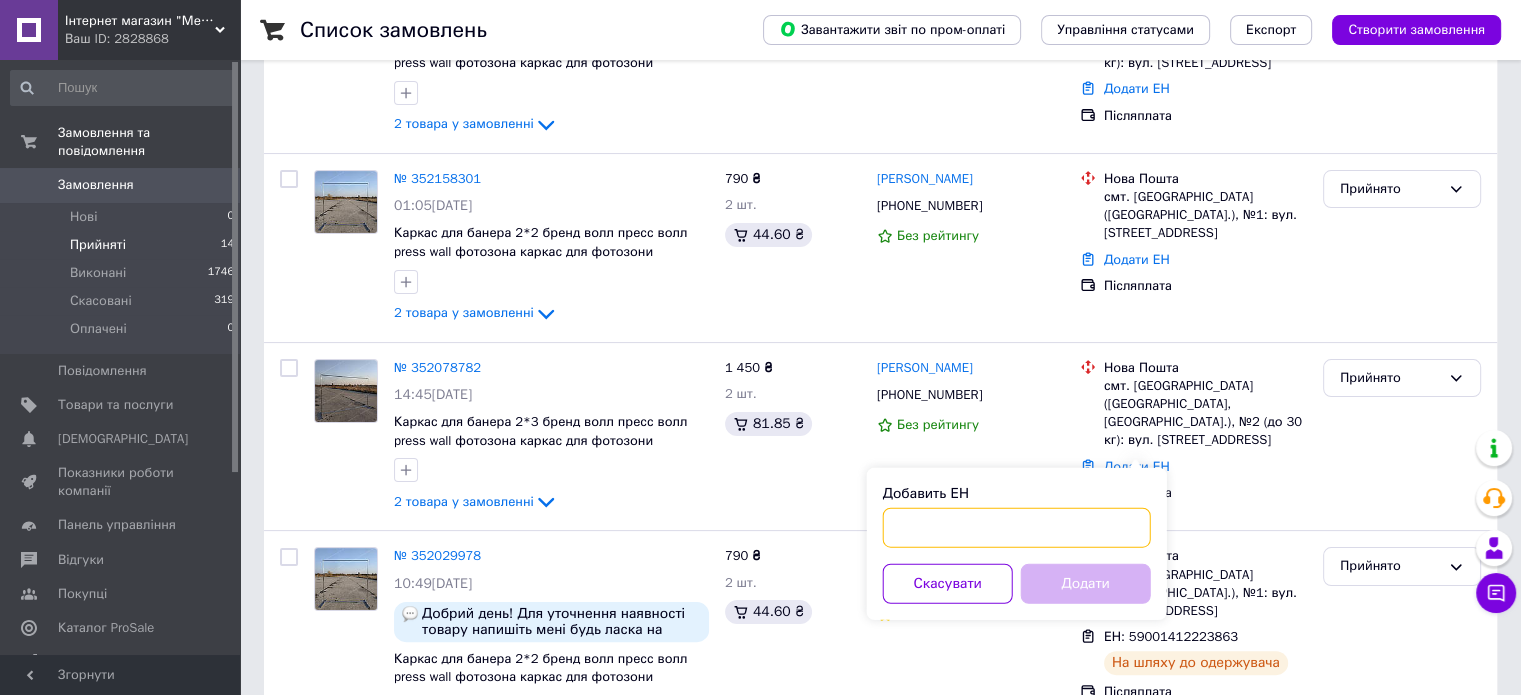 click on "Добавить ЕН" at bounding box center [1017, 528] 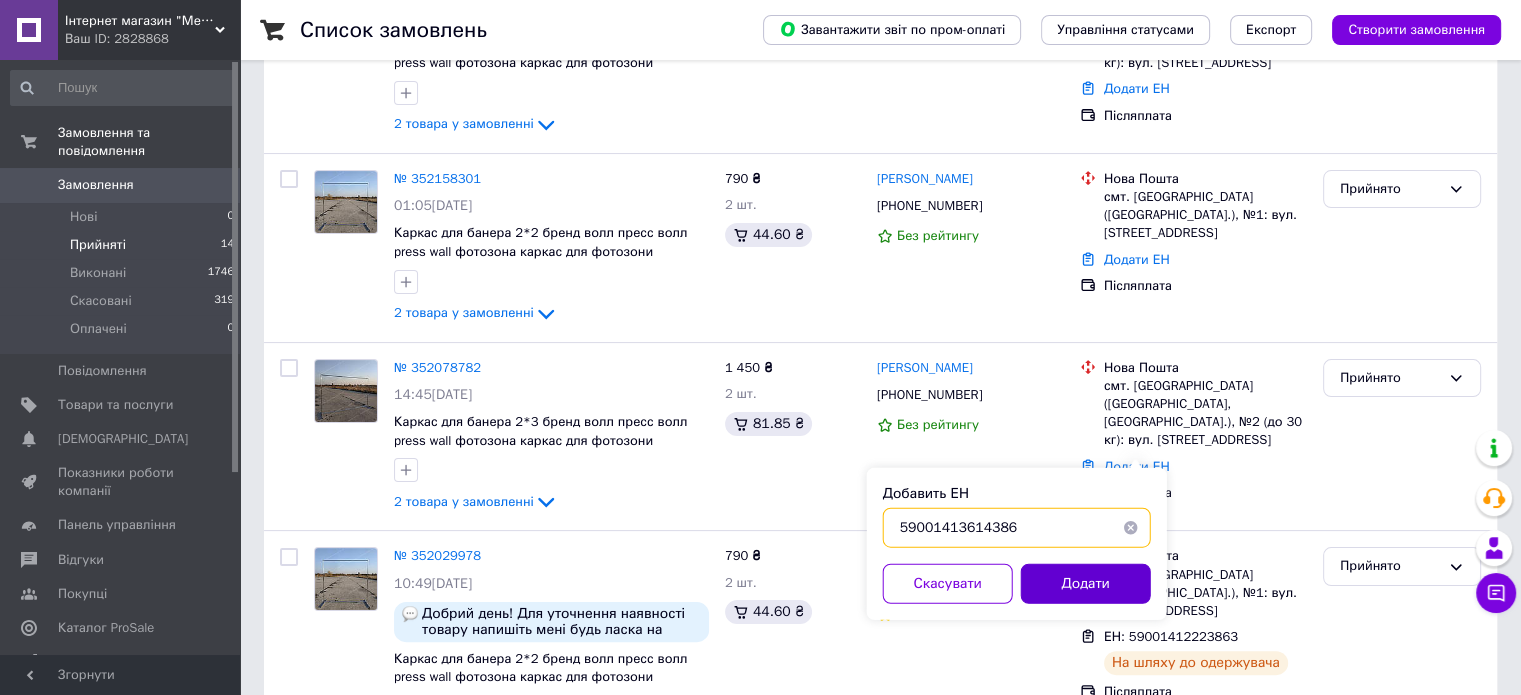 type on "59001413614386" 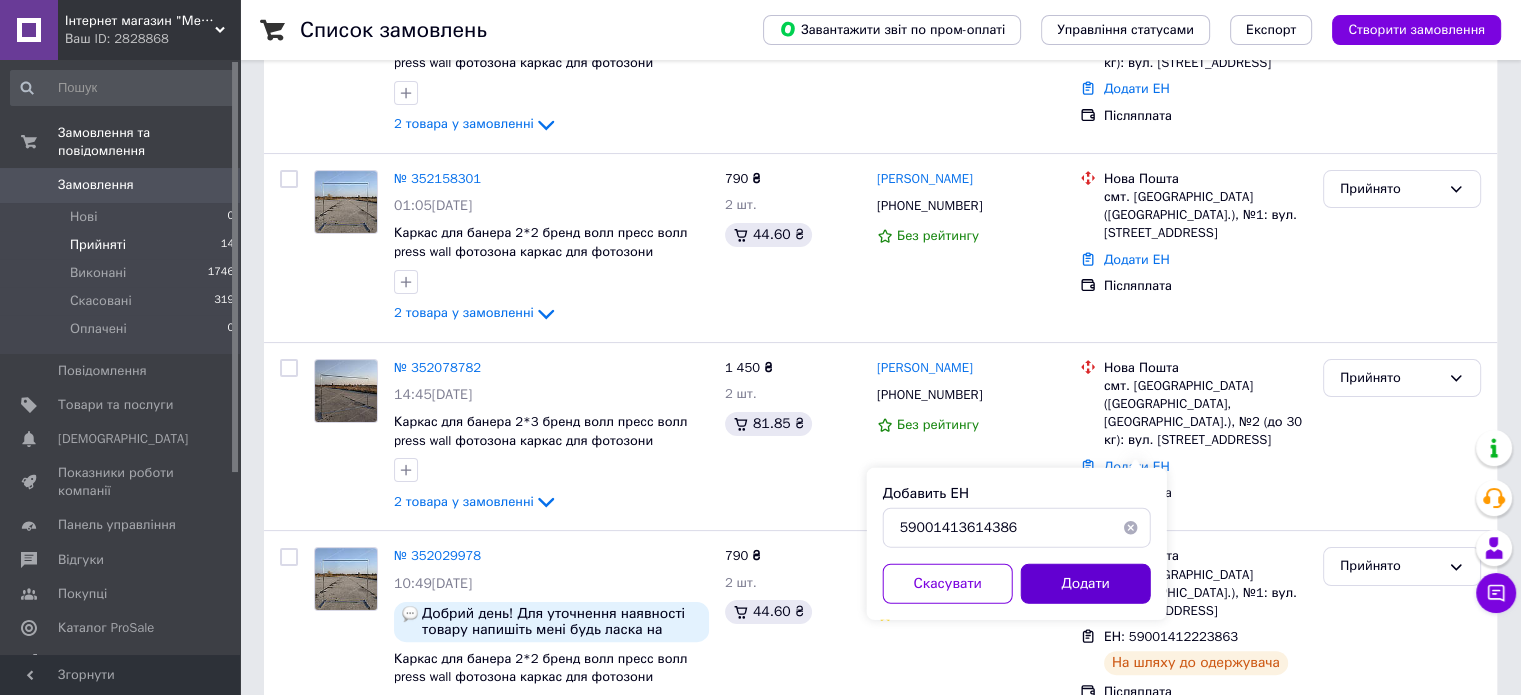 click on "Додати" at bounding box center [1086, 584] 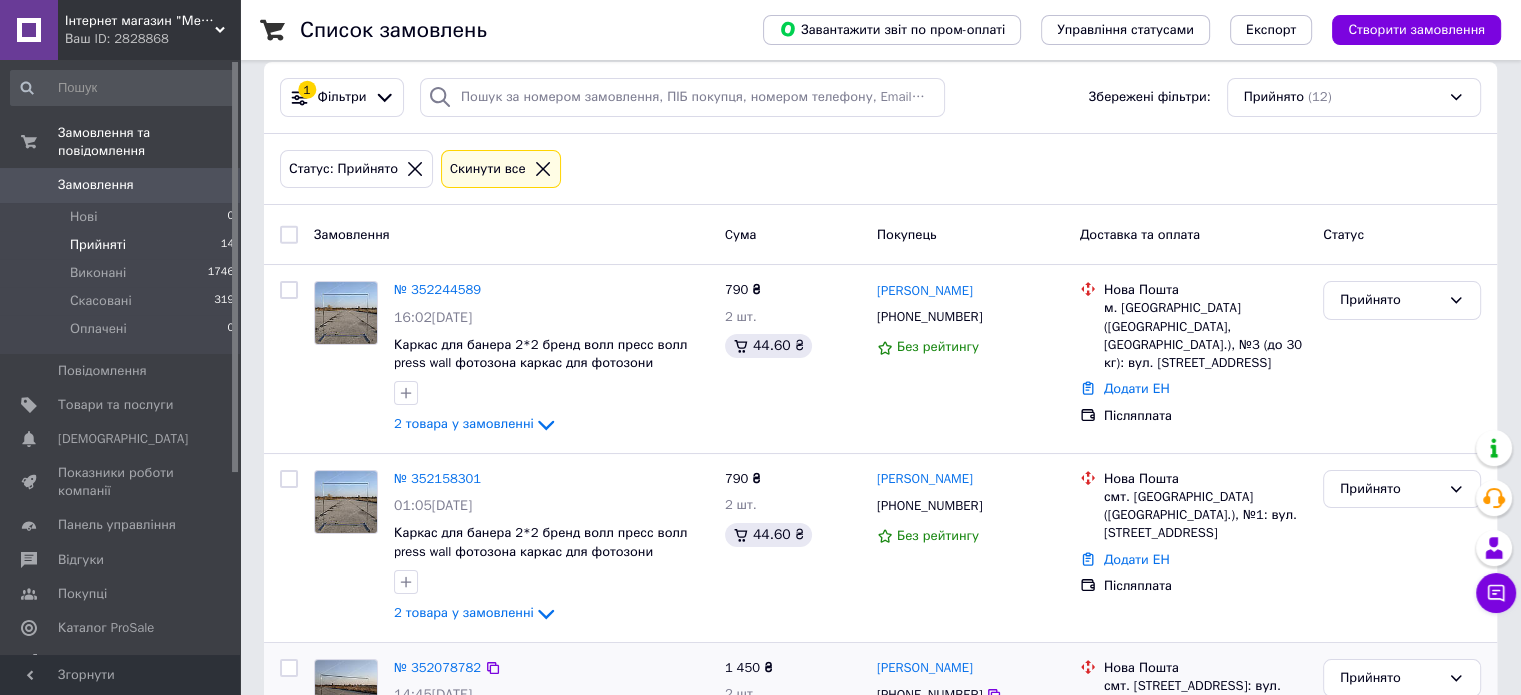 scroll, scrollTop: 0, scrollLeft: 0, axis: both 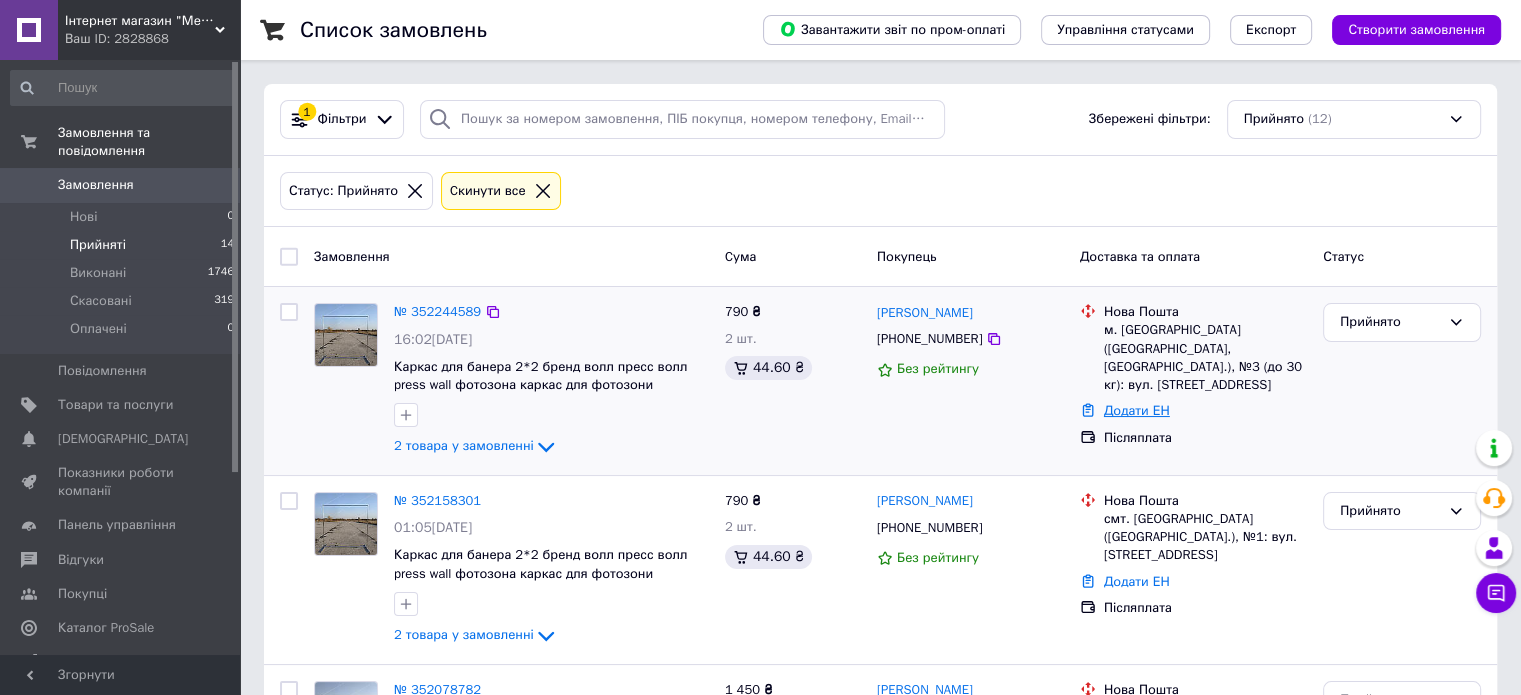 click on "Додати ЕН" at bounding box center [1137, 410] 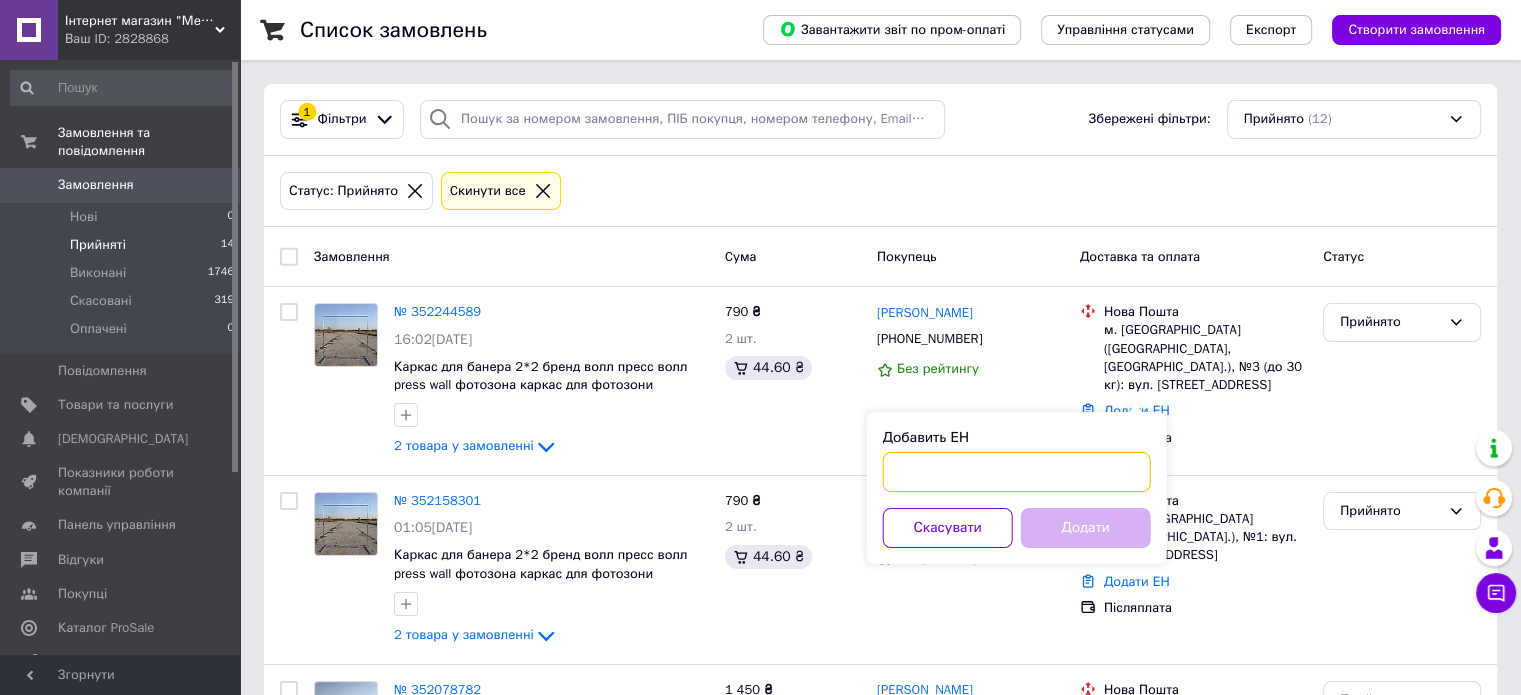 click on "Добавить ЕН" at bounding box center [1017, 472] 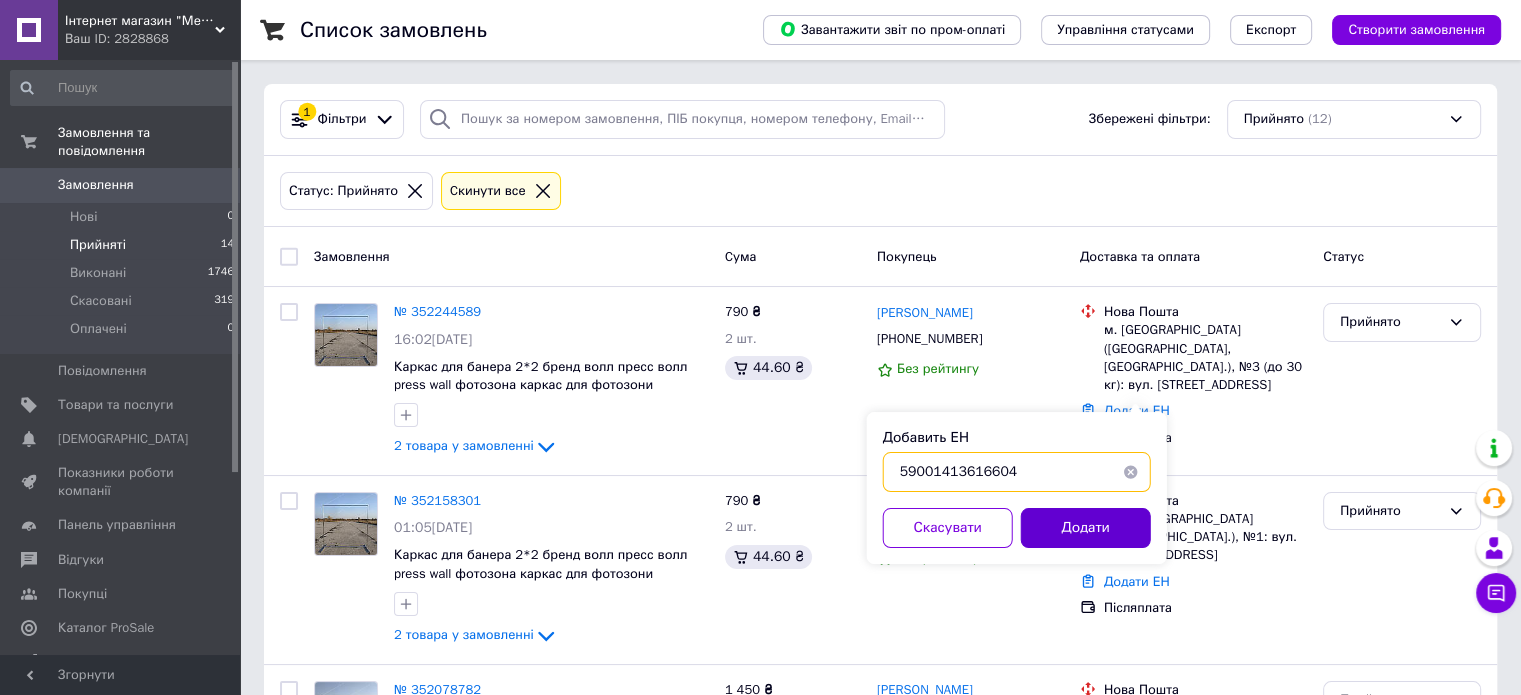 type on "59001413616604" 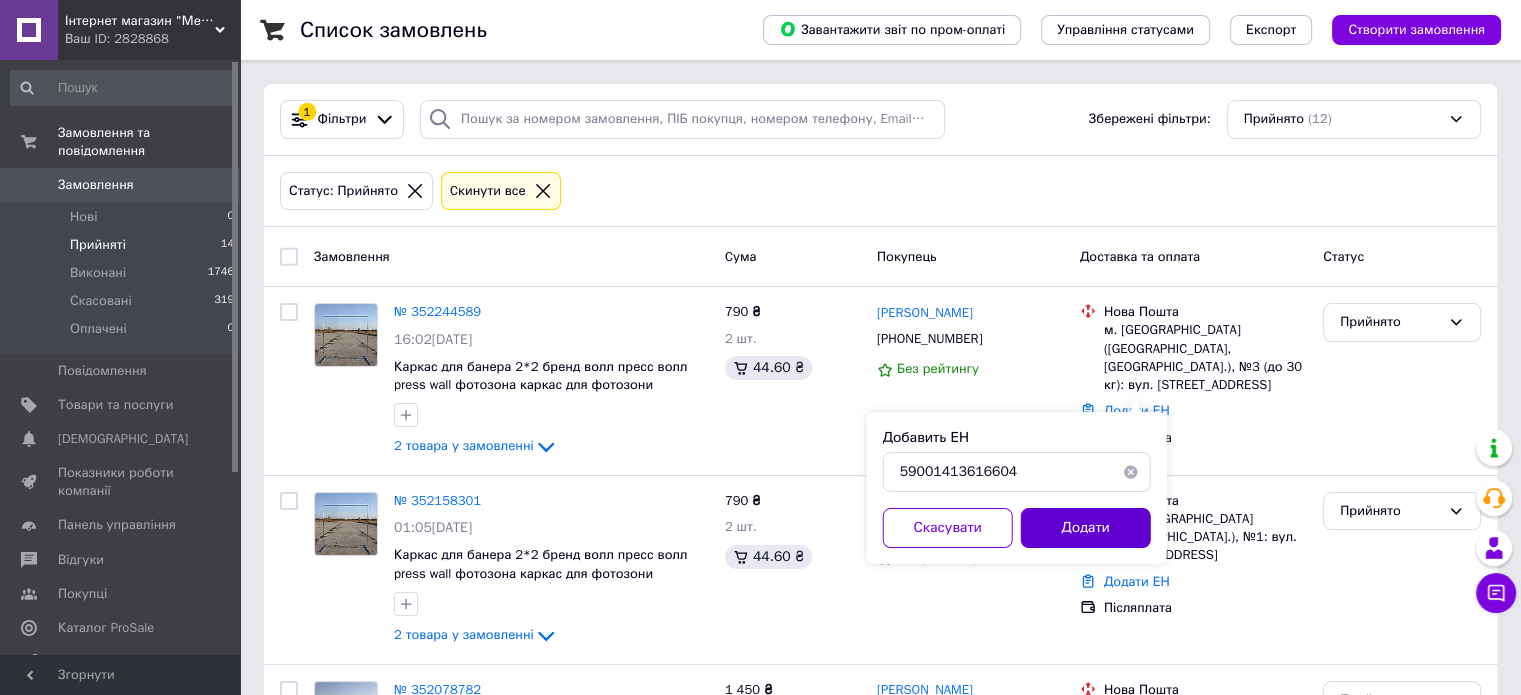 click on "Додати" at bounding box center [1086, 528] 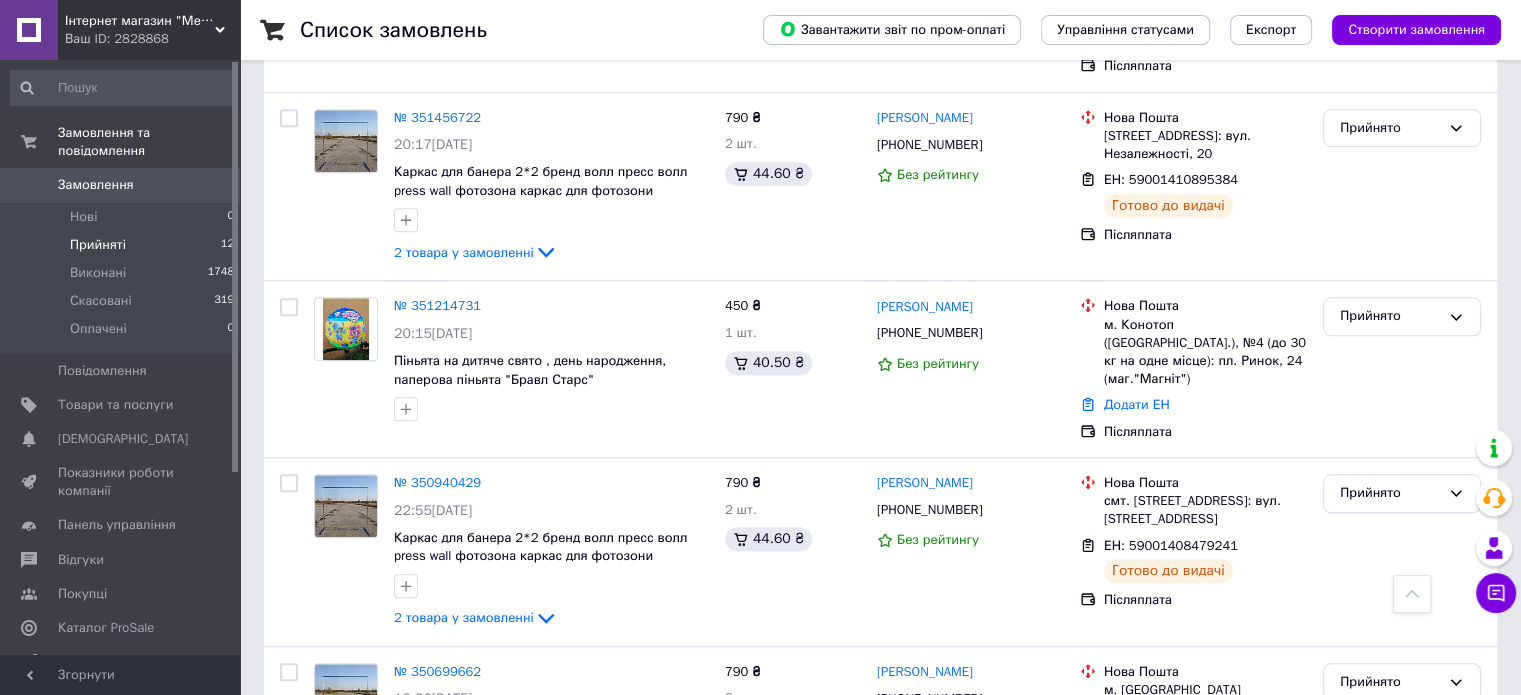 scroll, scrollTop: 1977, scrollLeft: 0, axis: vertical 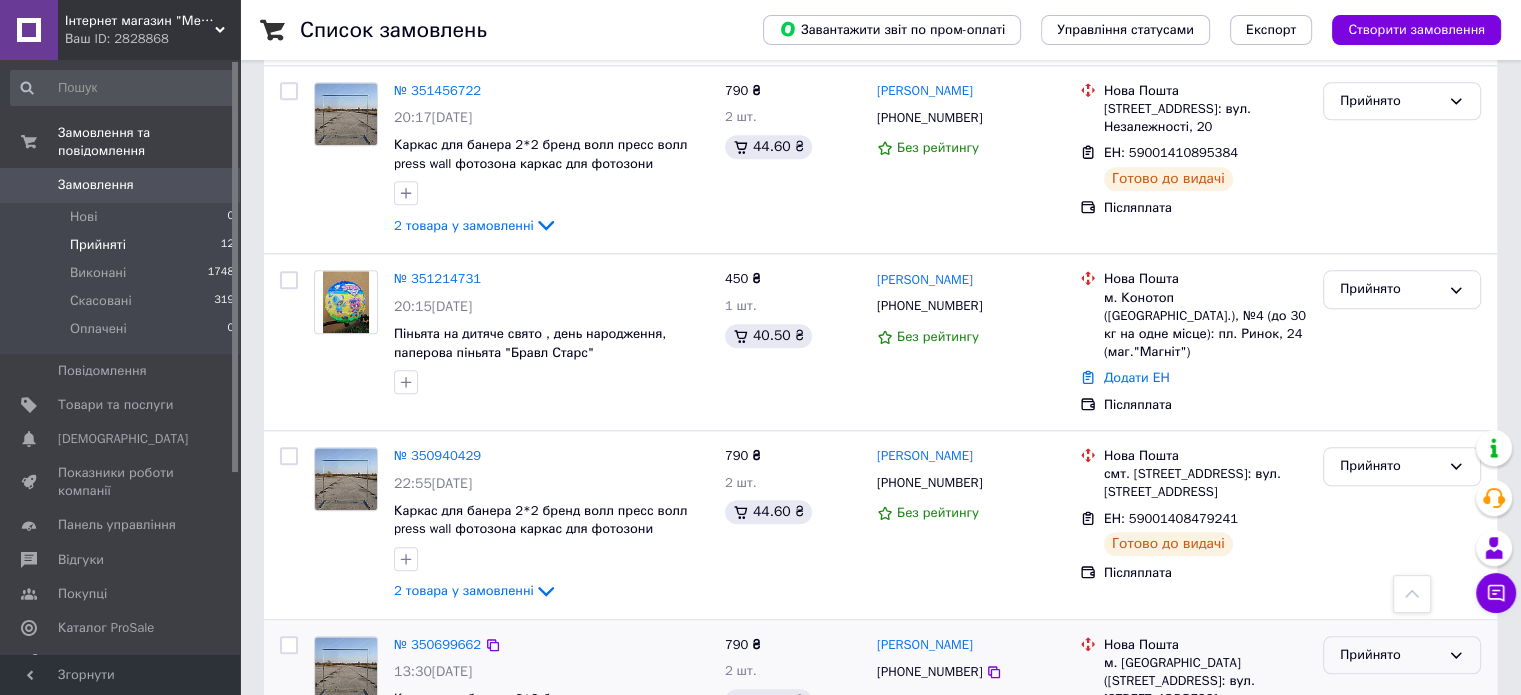 click on "Прийнято" at bounding box center (1390, 655) 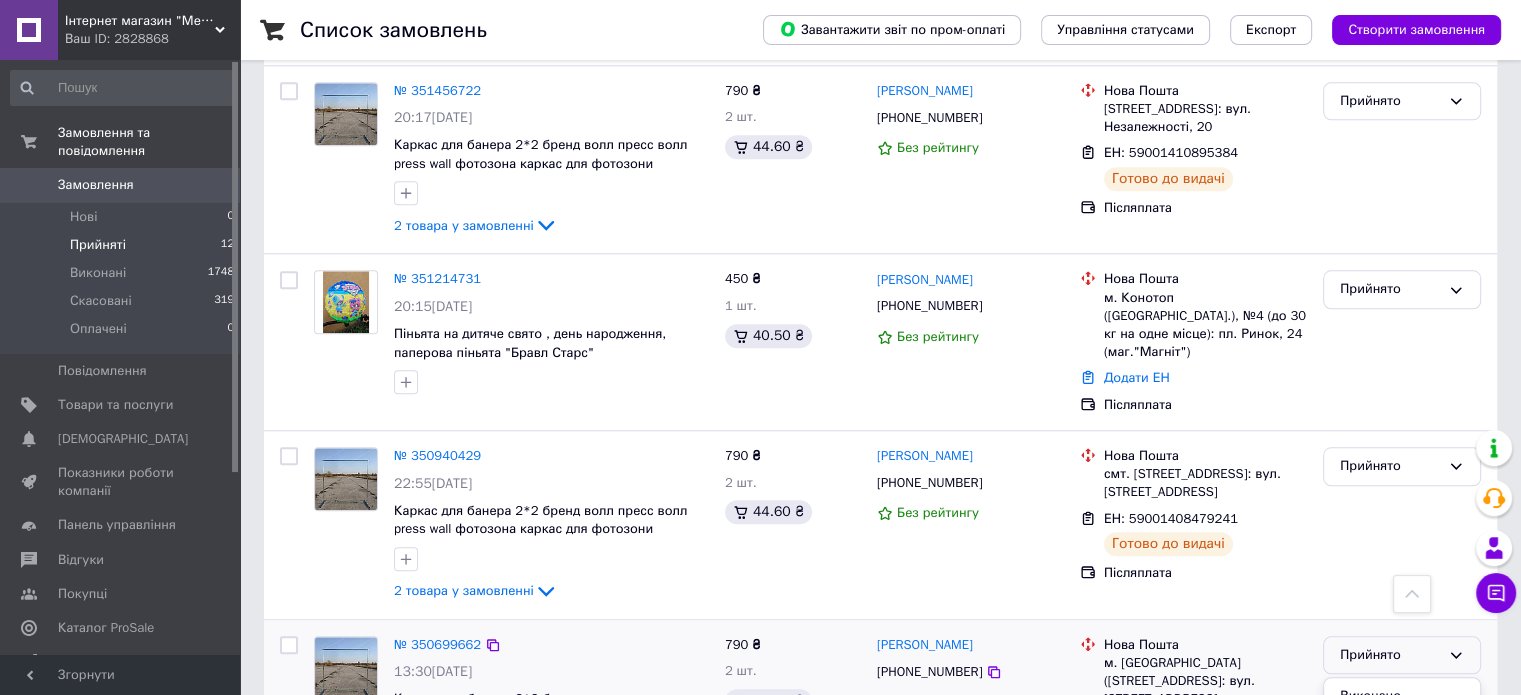 click on "Прийнято" at bounding box center (1390, 655) 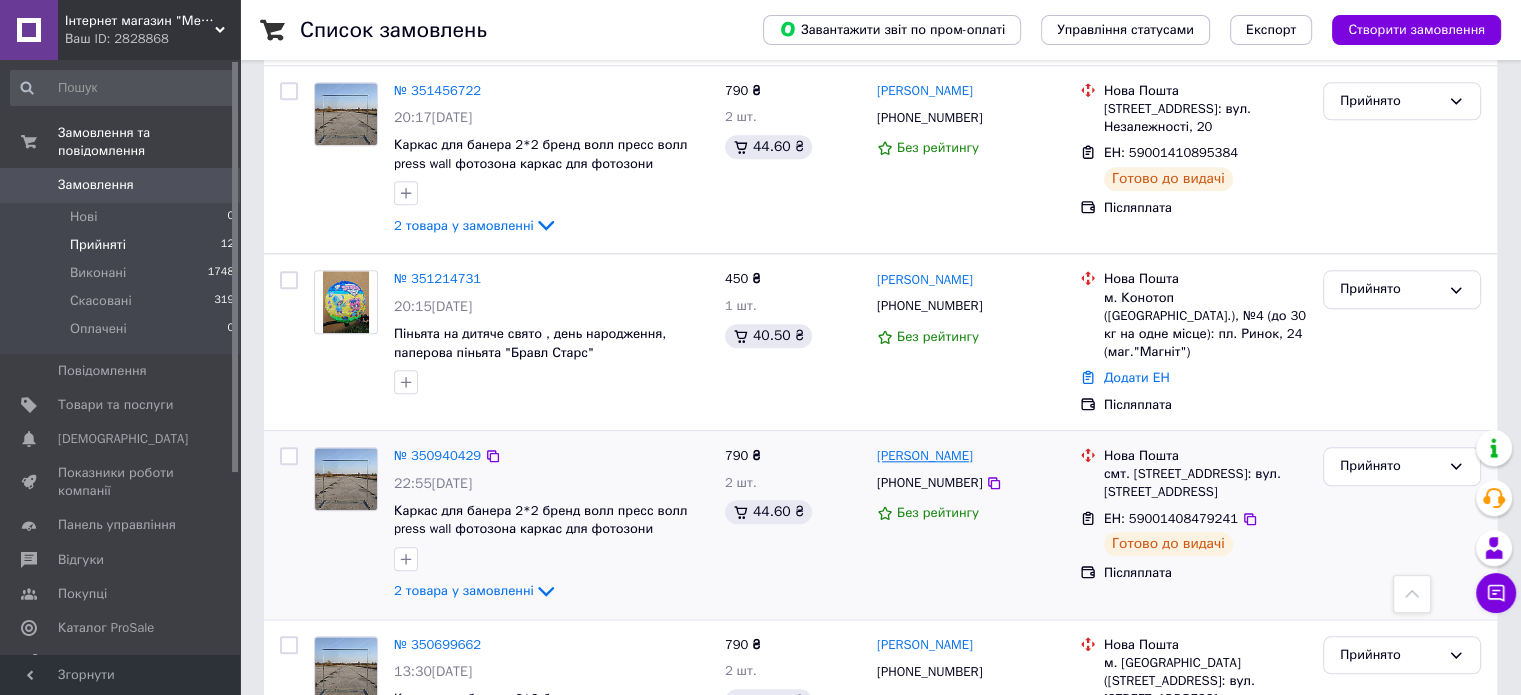 click on "[PERSON_NAME]" at bounding box center [925, 456] 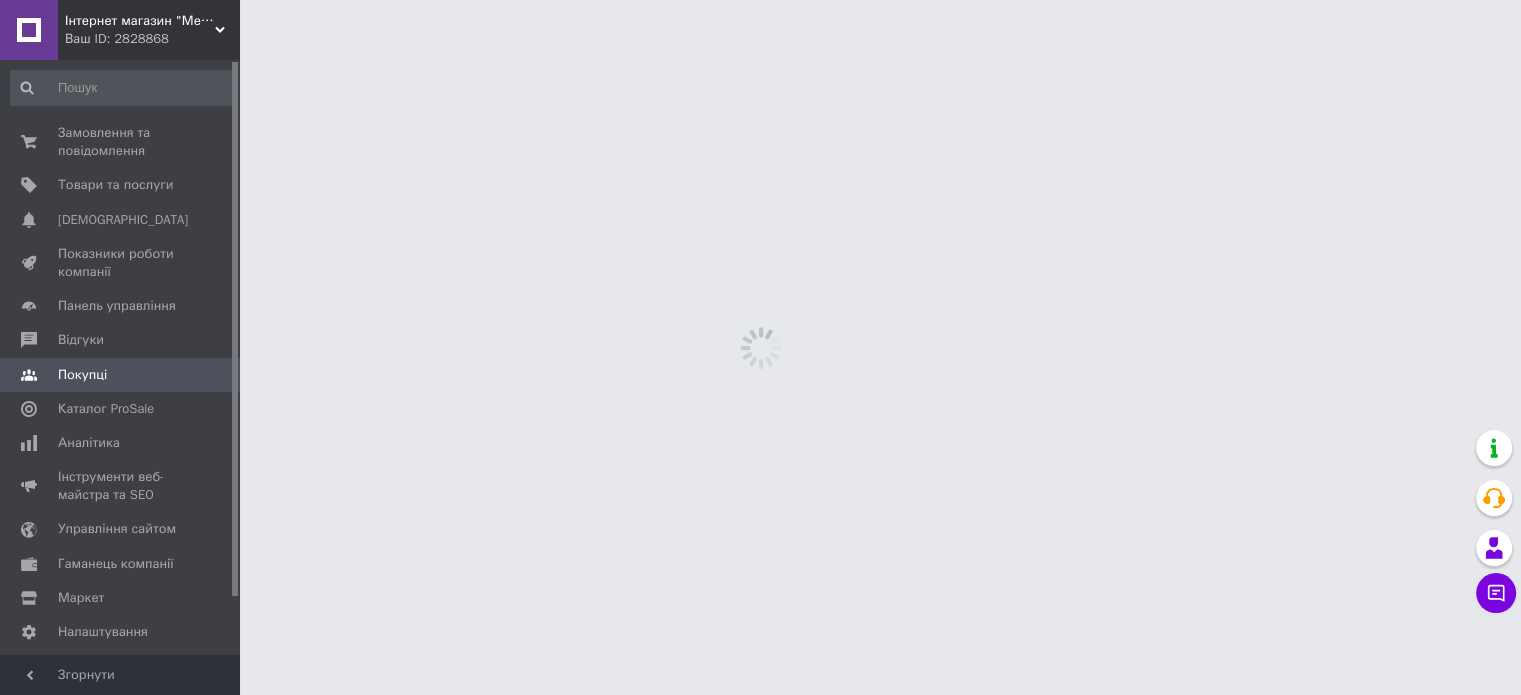 scroll, scrollTop: 0, scrollLeft: 0, axis: both 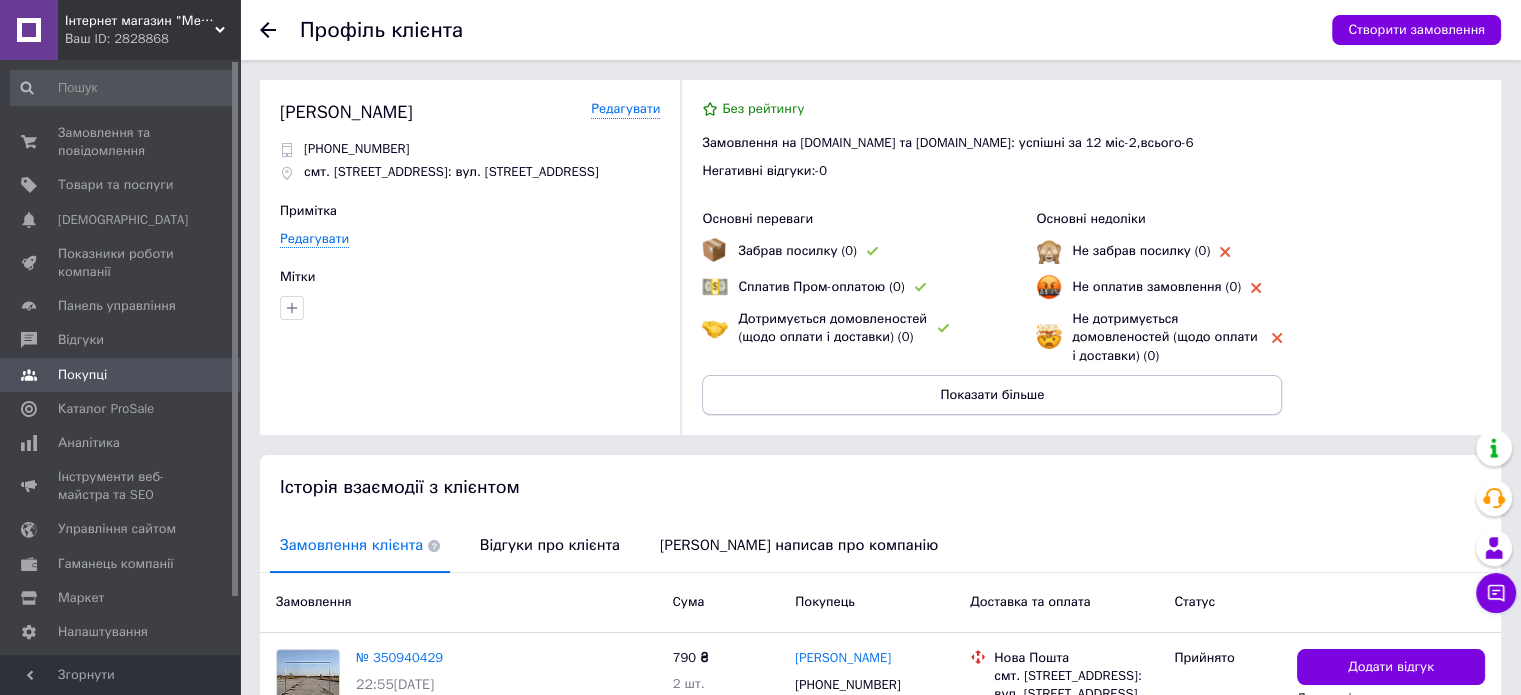 click on "Показати більше" at bounding box center [992, 395] 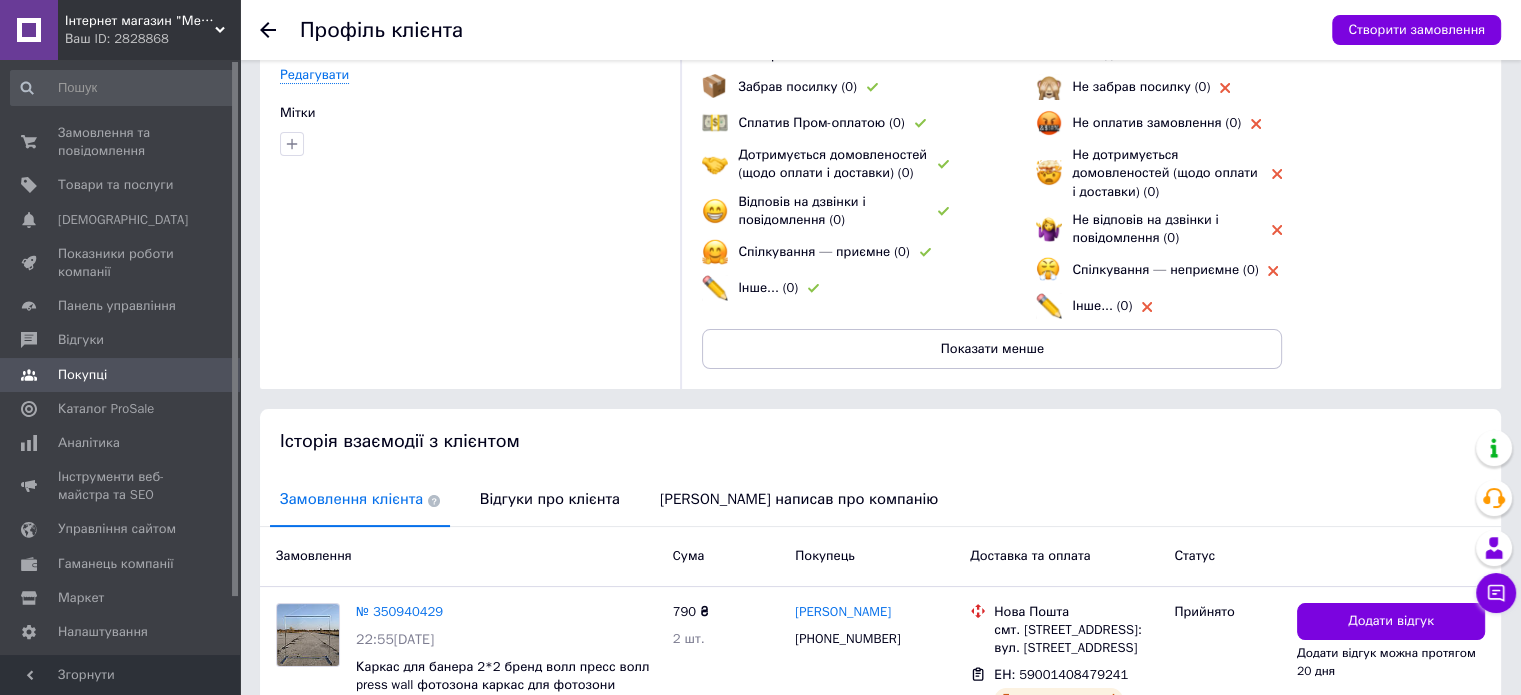 scroll, scrollTop: 322, scrollLeft: 0, axis: vertical 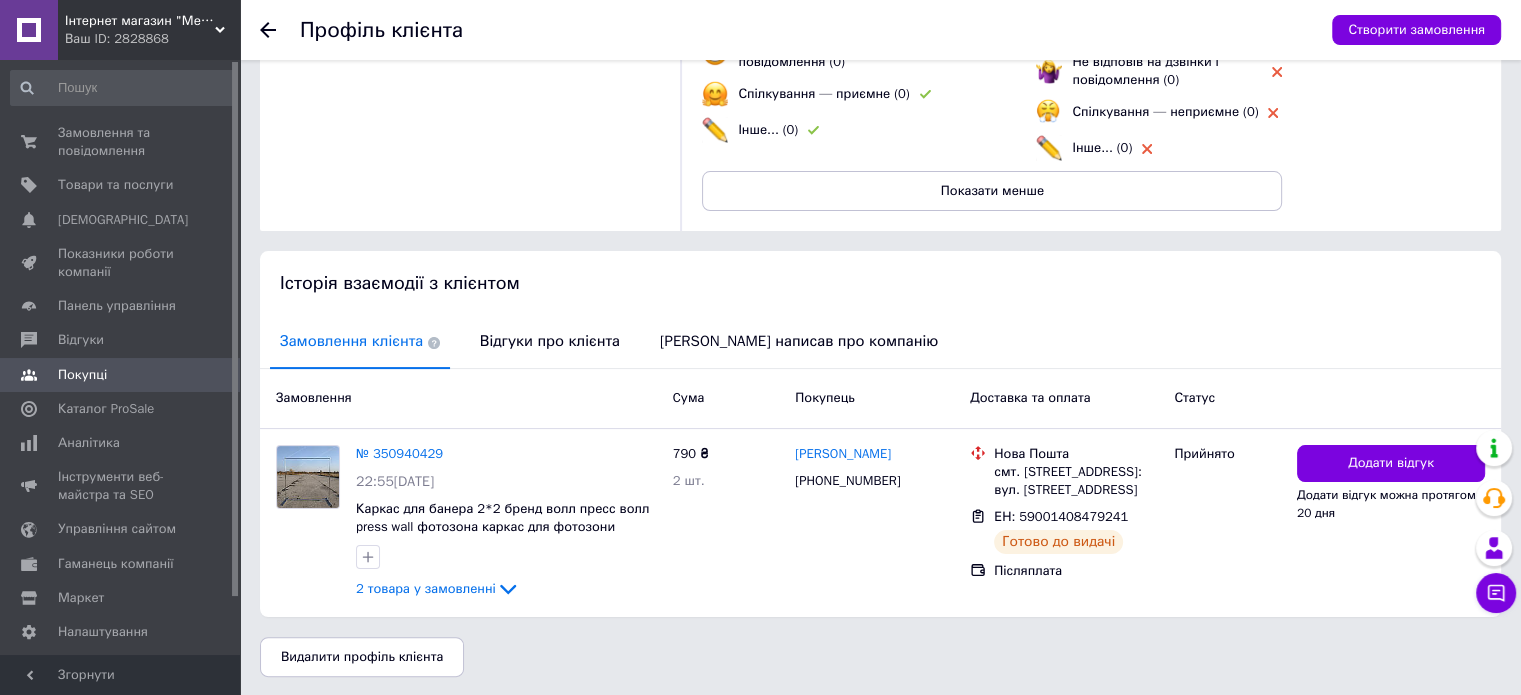click on "Відгуки про клієнта" at bounding box center (550, 341) 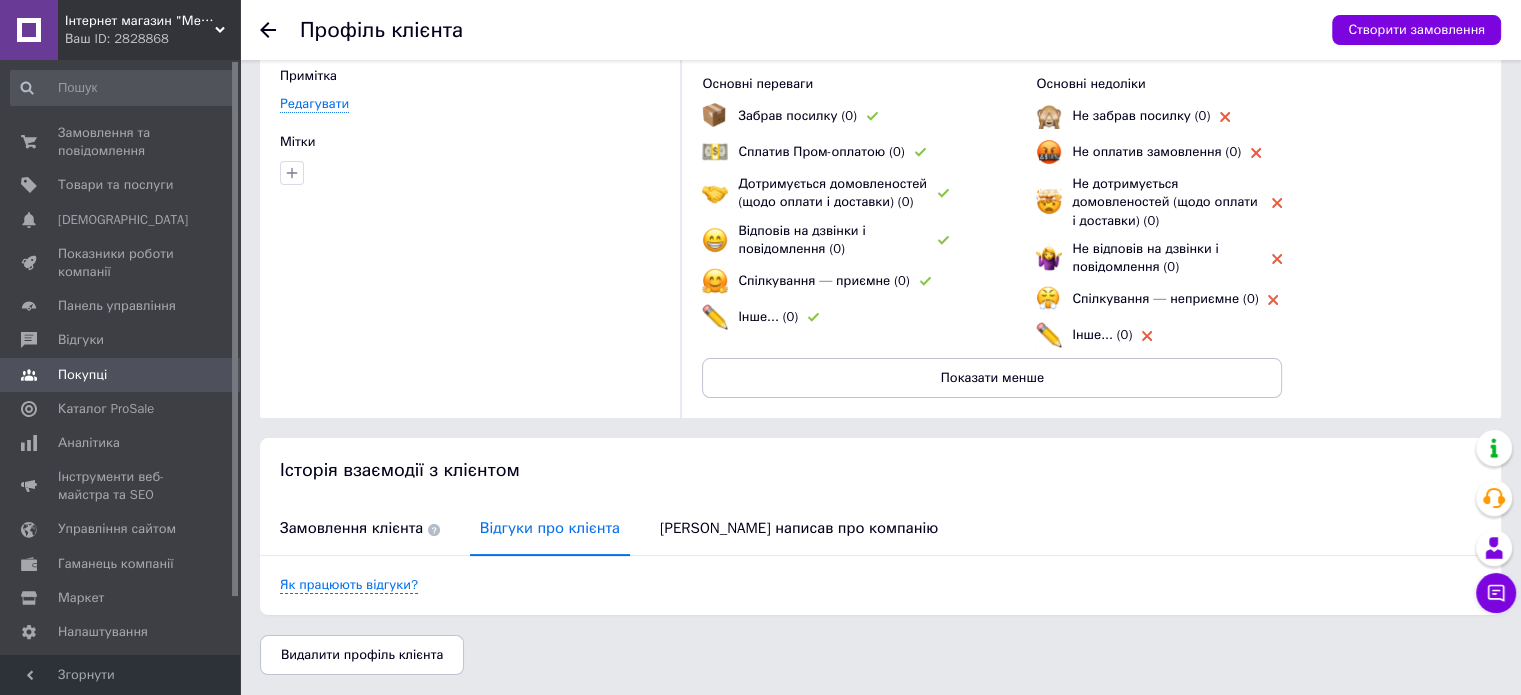scroll, scrollTop: 133, scrollLeft: 0, axis: vertical 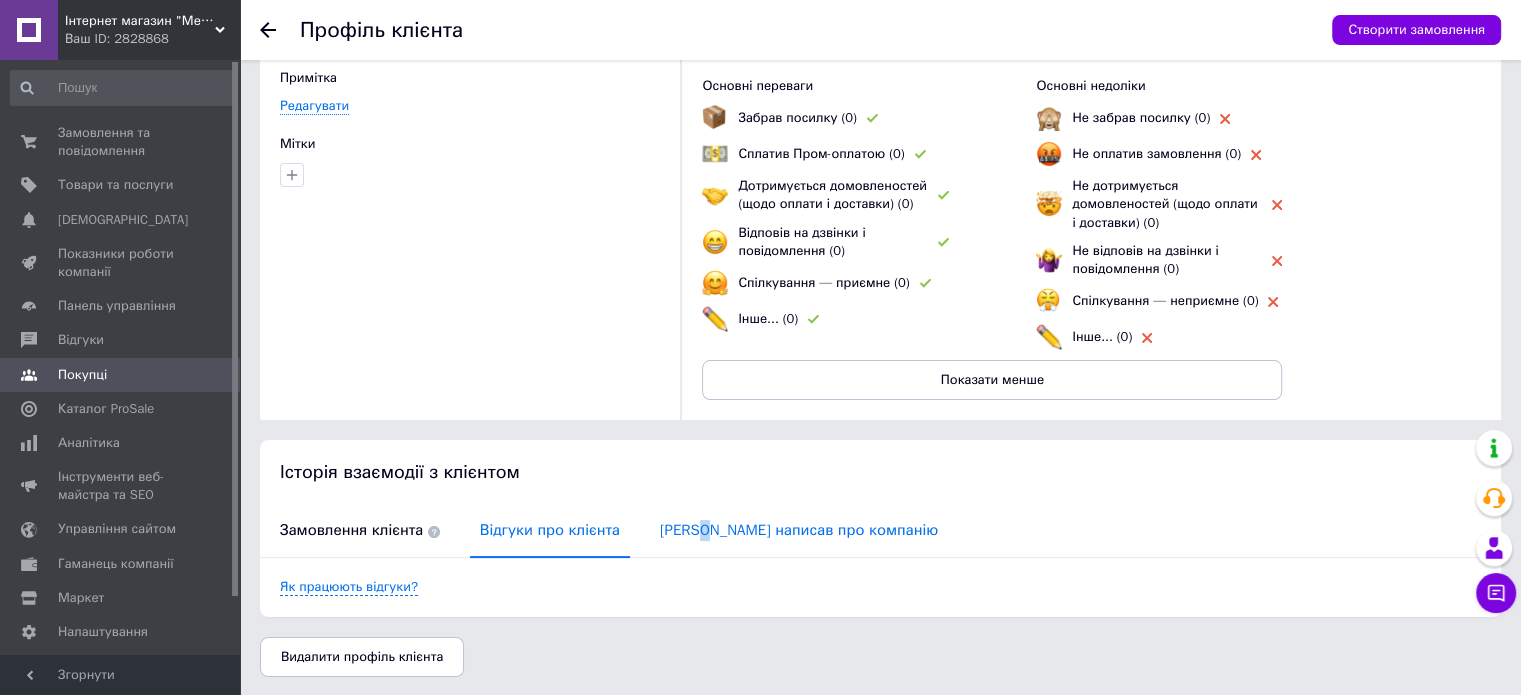click on "[PERSON_NAME] написав про компанію" at bounding box center (799, 530) 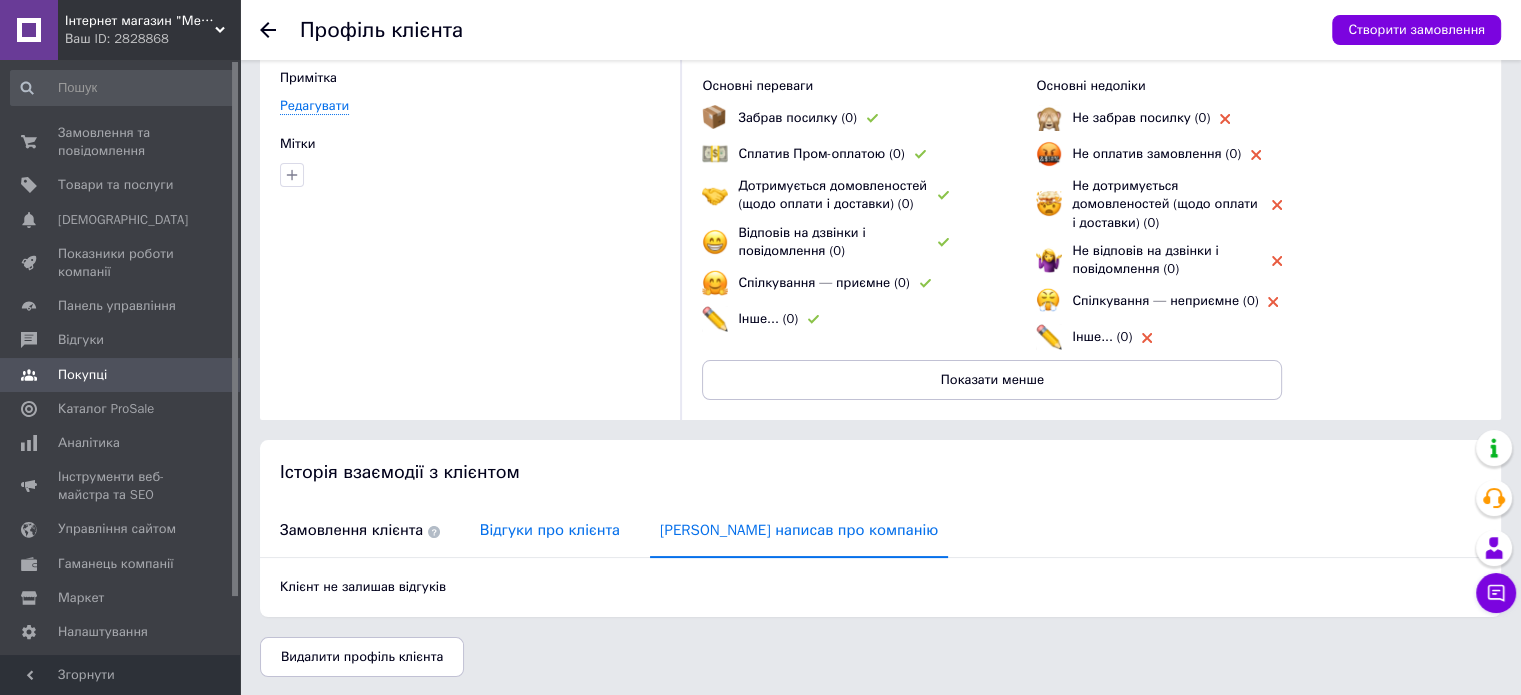 click on "Відгуки про клієнта" at bounding box center (550, 530) 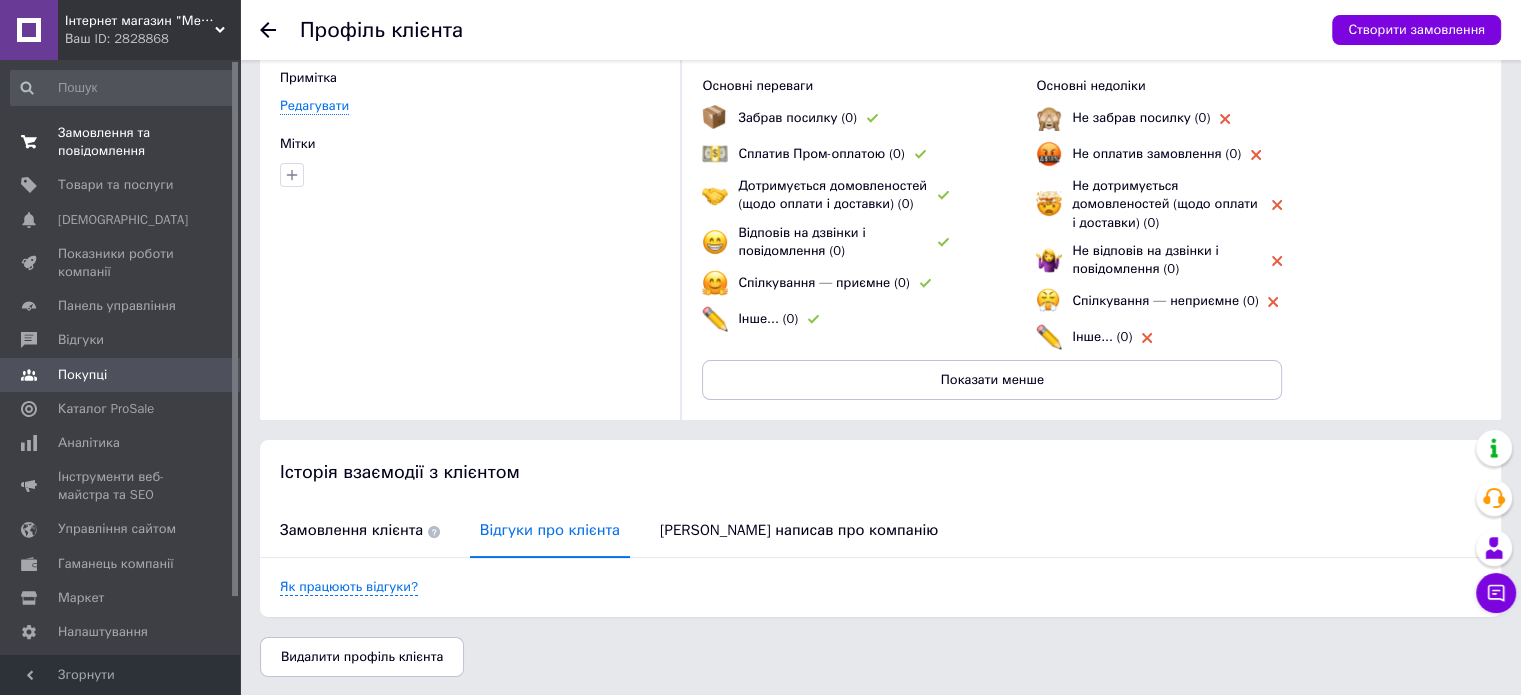 click on "Замовлення та повідомлення" at bounding box center [121, 142] 